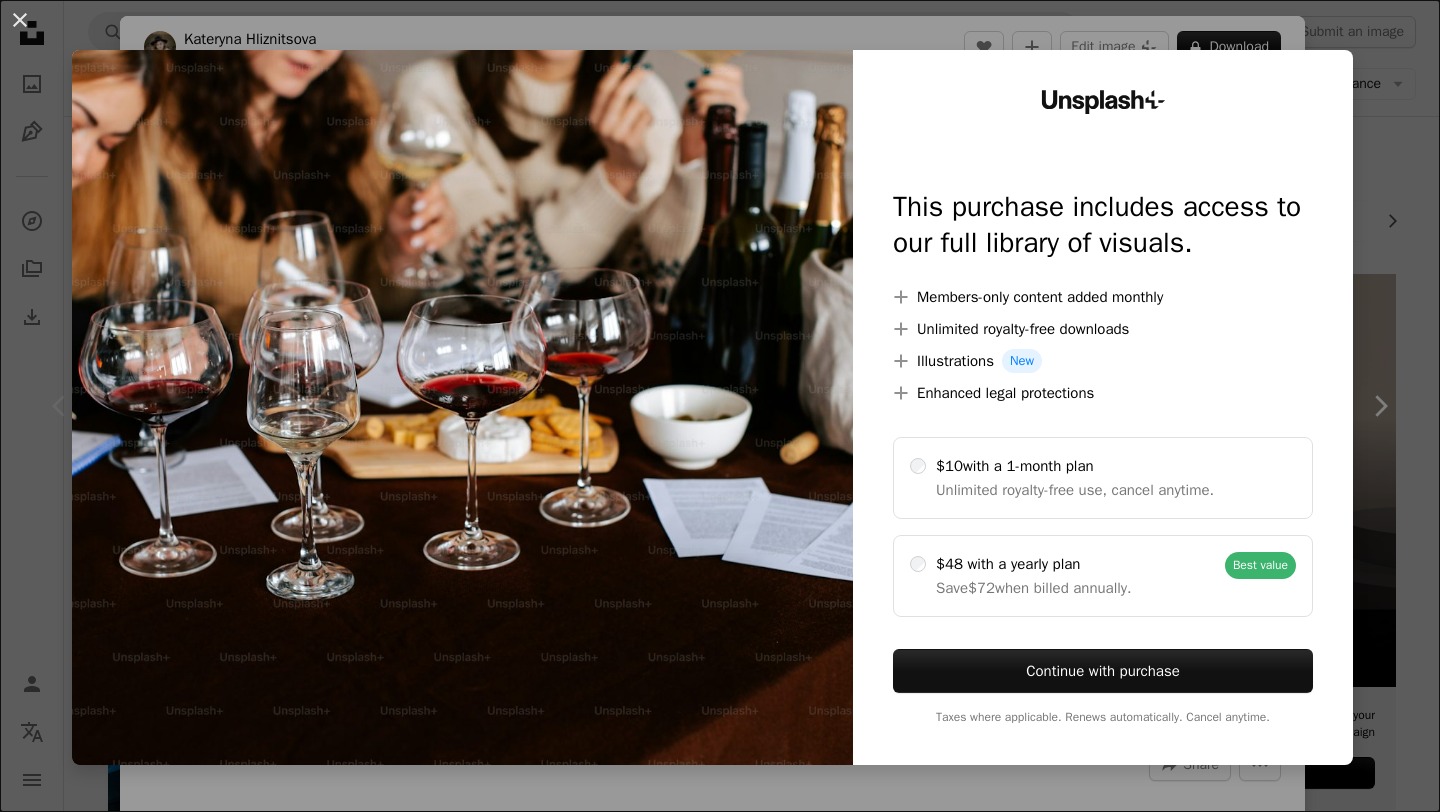 scroll, scrollTop: 0, scrollLeft: 0, axis: both 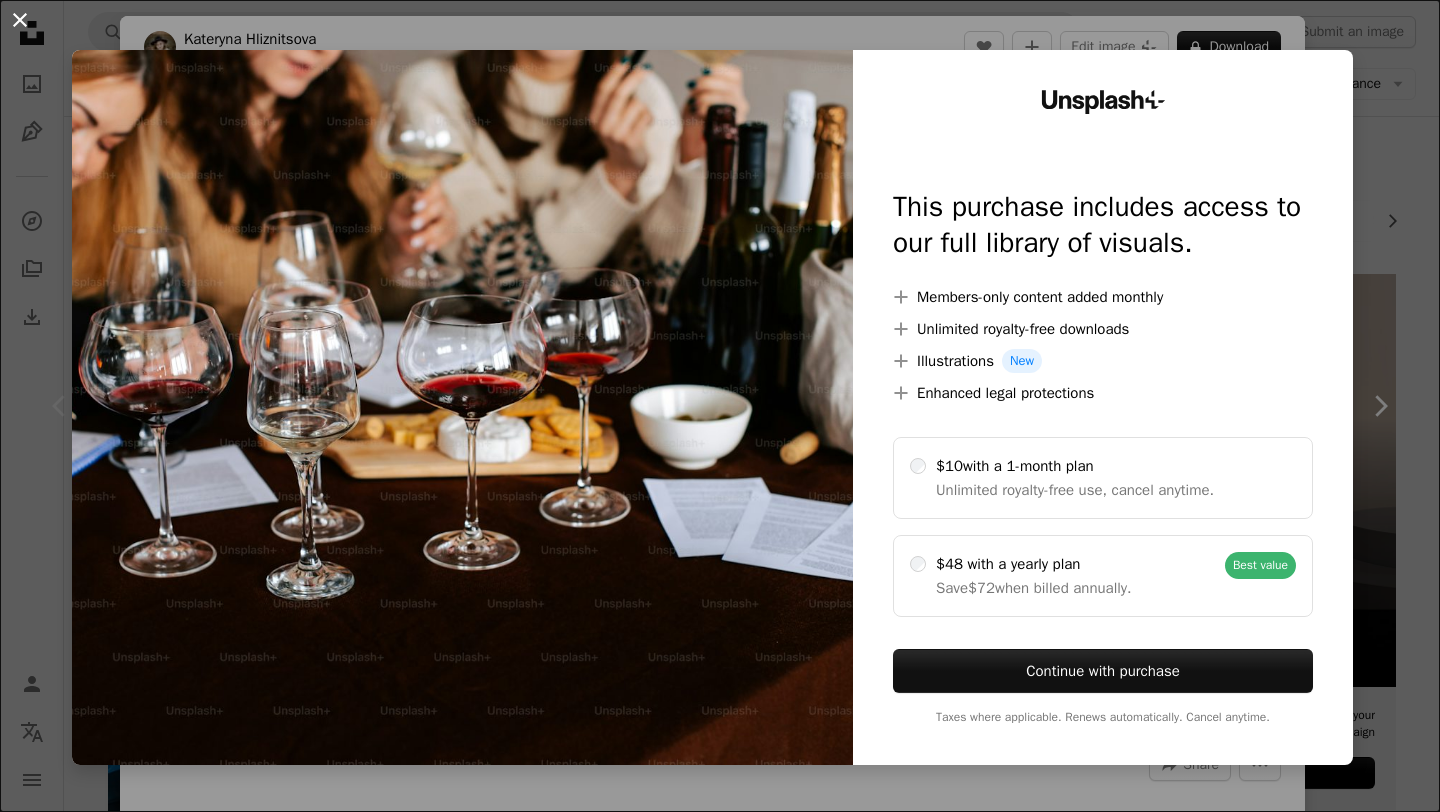 click on "An X shape" at bounding box center [20, 20] 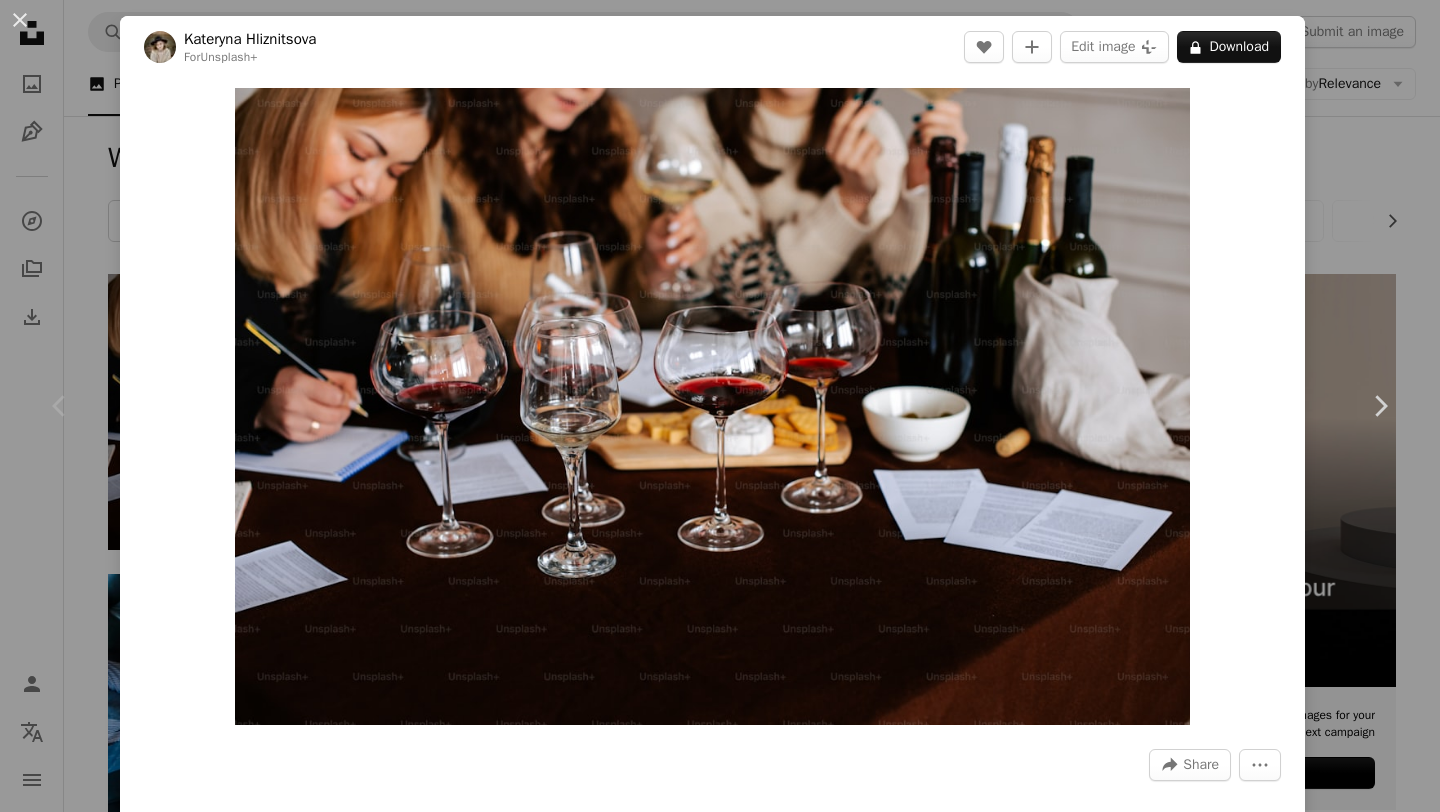 click on "An X shape Chevron left Chevron right [NAME] For Unsplash+ A heart A plus sign Edit image Plus sign for Unsplash+ A lock Download Zoom in A forward-right arrow Share More Actions Calendar outlined Published on January 17, 2024 Camera NIKON CORPORATION, NIKON D750 Safety Licensed under the Unsplash+ License community workshop networking wine tasting meet up wine club community meet up Free images From this series Chevron right Plus sign for Unsplash+ Plus sign for Unsplash+ Plus sign for Unsplash+ Plus sign for Unsplash+ Plus sign for Unsplash+ Plus sign for Unsplash+ Plus sign for Unsplash+ Plus sign for Unsplash+ Plus sign for Unsplash+ Plus sign for Unsplash+ Plus sign for Unsplash+ Related images Plus sign for Unsplash+ A heart A plus sign [NAME] For Unsplash+ A lock Download Plus sign for Unsplash+ A heart A plus sign [NAME] For Unsplash+ A lock Download Plus sign for Unsplash+ A heart A plus sign [NAME] For Unsplash+ A lock Download" at bounding box center [720, 406] 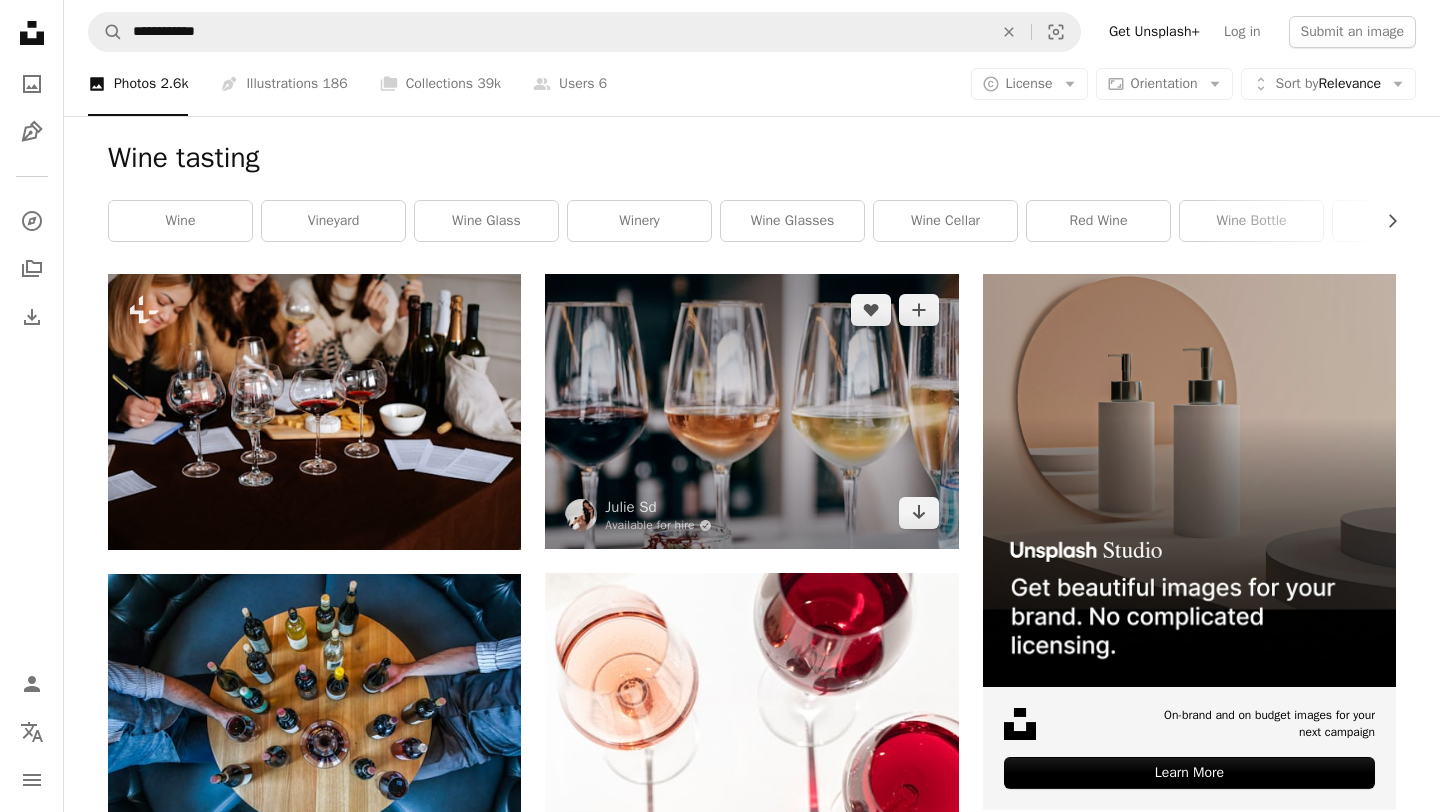 click at bounding box center [751, 411] 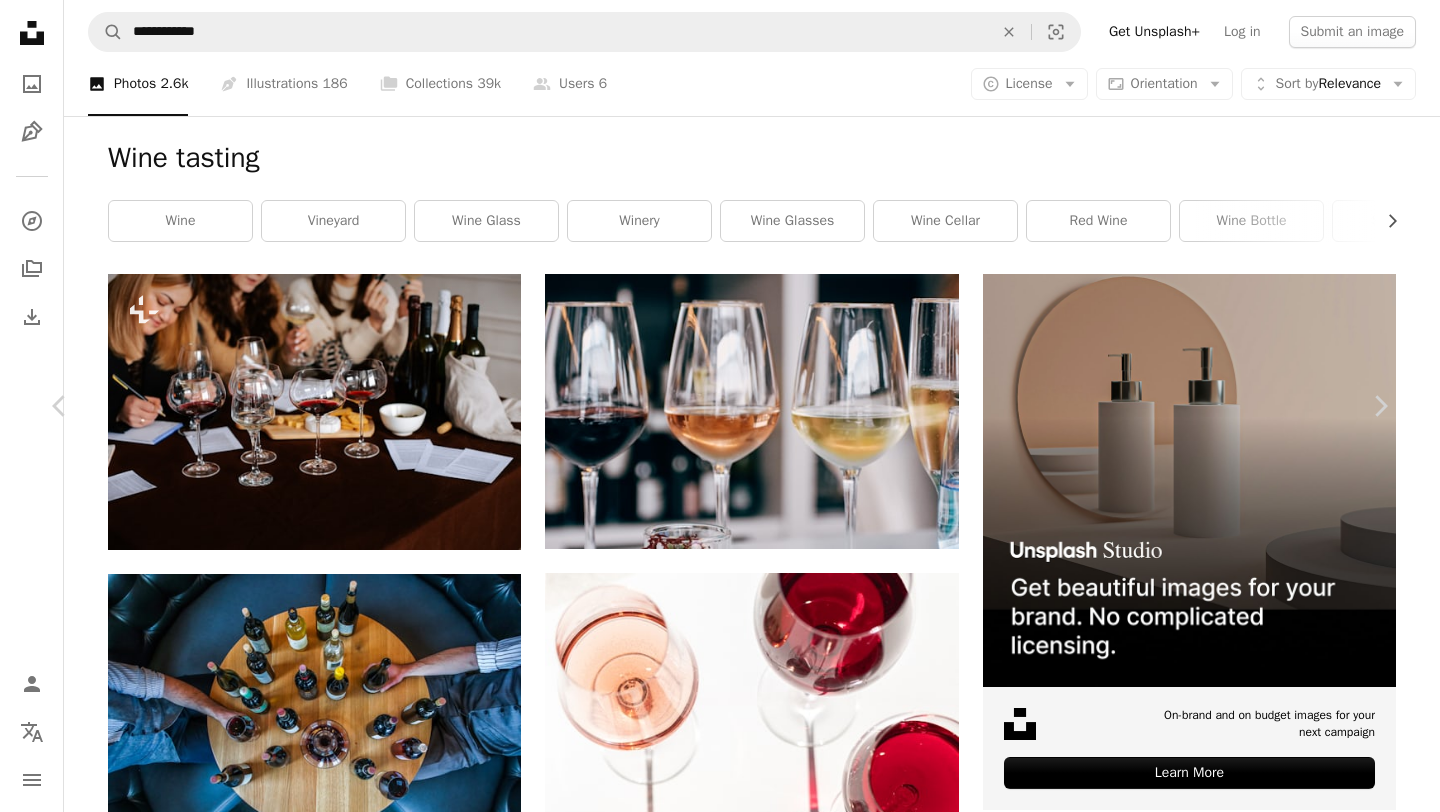 click on "An X shape Chevron left Chevron right [NAME] Available for hire A checkmark inside of a circle A heart A plus sign Edit image Plus sign for Unsplash+ Download free Chevron down Zoom in Views 133,916 Downloads 2,061 A forward-right arrow Share Info icon Info More Actions Calendar outlined Published on August 2, 2023 Camera NIKON CORPORATION, NIKON D3400 Safety Free to use under the Unsplash License wine bottle champagne red wine wine tasting white wine tasting rose beer glass alcohol outdoors wine glass beverage liquor Public domain images Browse premium related images on iStock | Save 20% with code UNSPLASH20 View more on iStock ↗ Related images A heart A plus sign Big Dodzy Arrow pointing down Plus sign for Unsplash+ A heart A plus sign [NAME] For Unsplash+ A lock Download Plus sign for Unsplash+ A heart A plus sign [NAME] Arrow pointing down A heart A plus sign [NAME] Available for hire A heart A heart" at bounding box center [720, 7926] 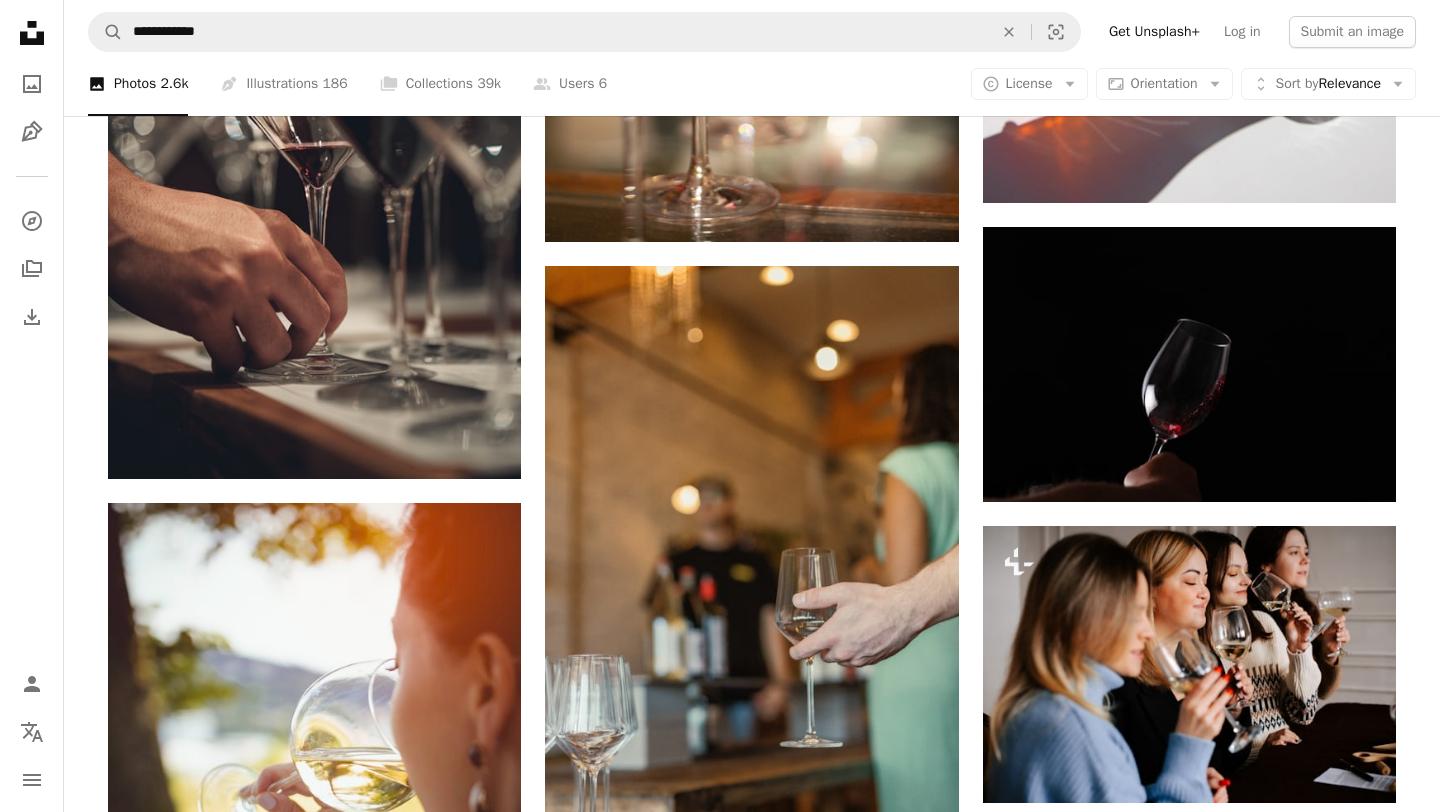 scroll, scrollTop: 3538, scrollLeft: 0, axis: vertical 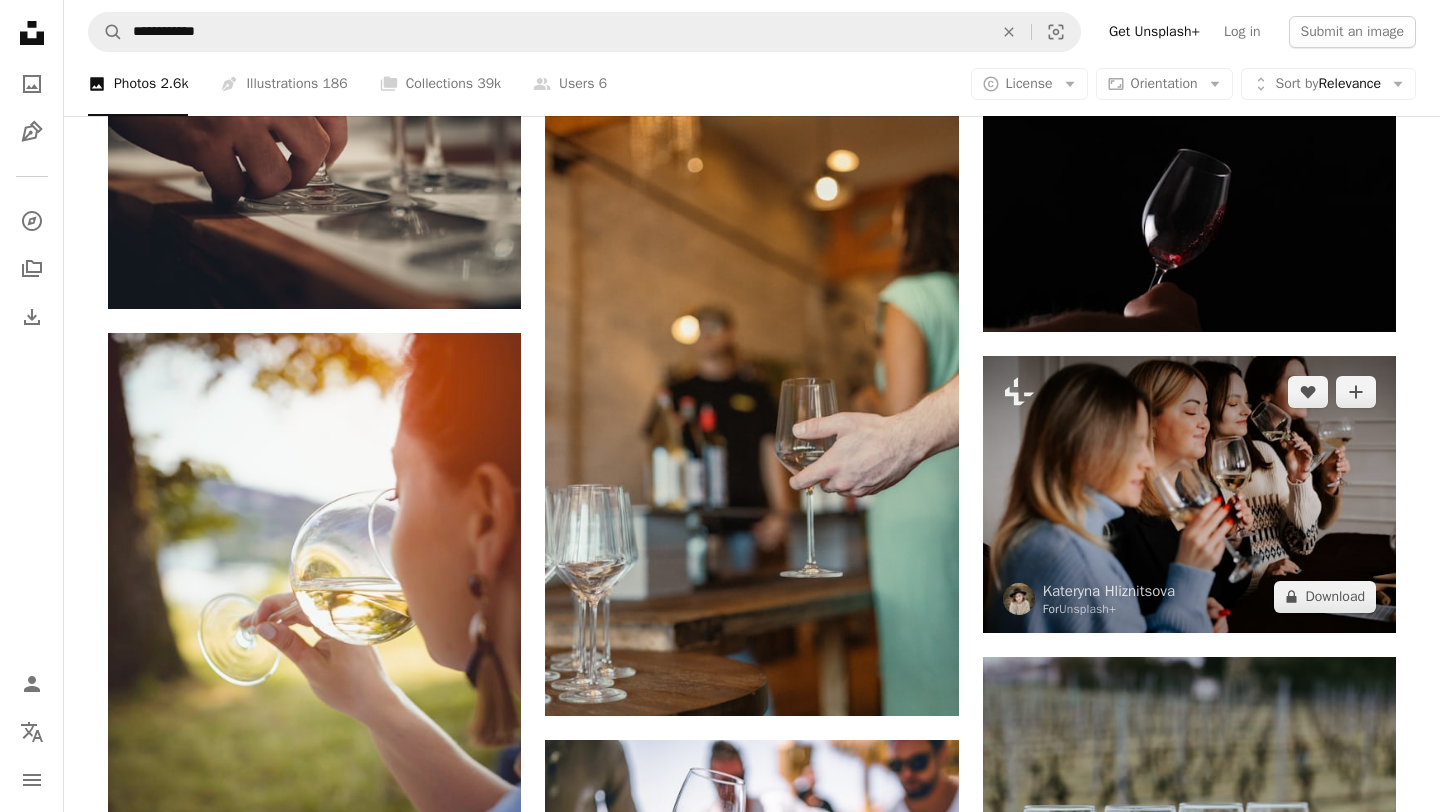 click at bounding box center (1189, 494) 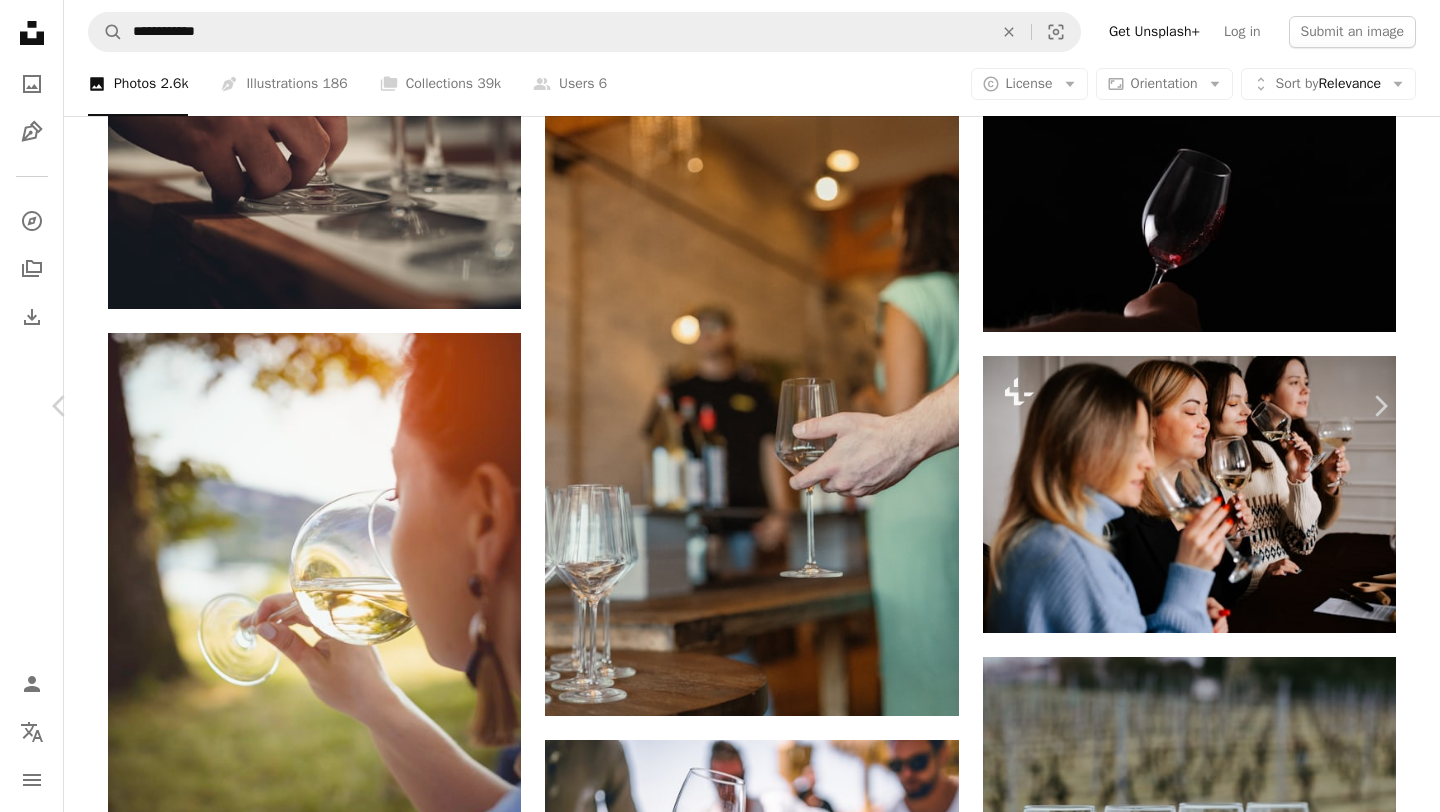 click on "An X shape" at bounding box center [20, 20] 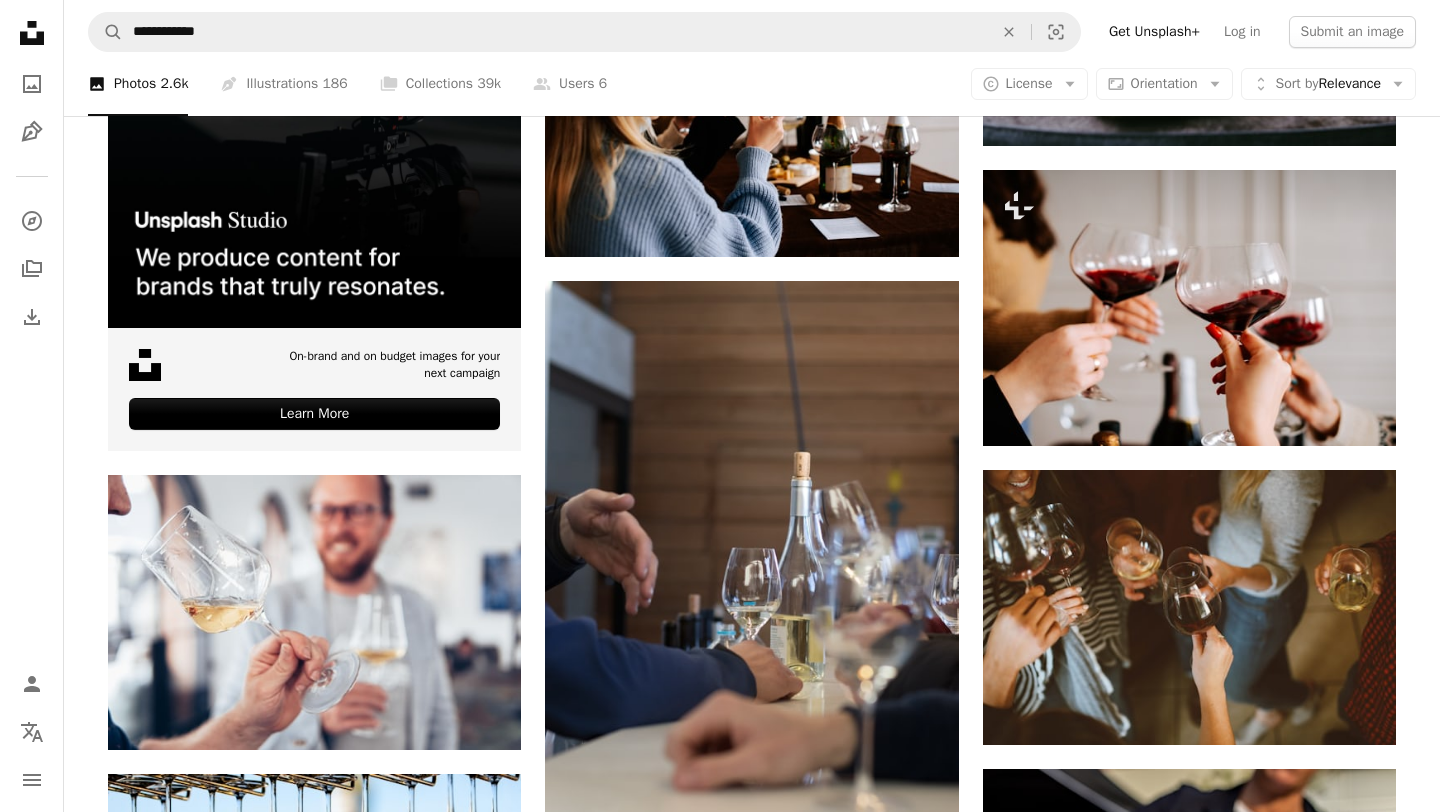 scroll, scrollTop: 4609, scrollLeft: 0, axis: vertical 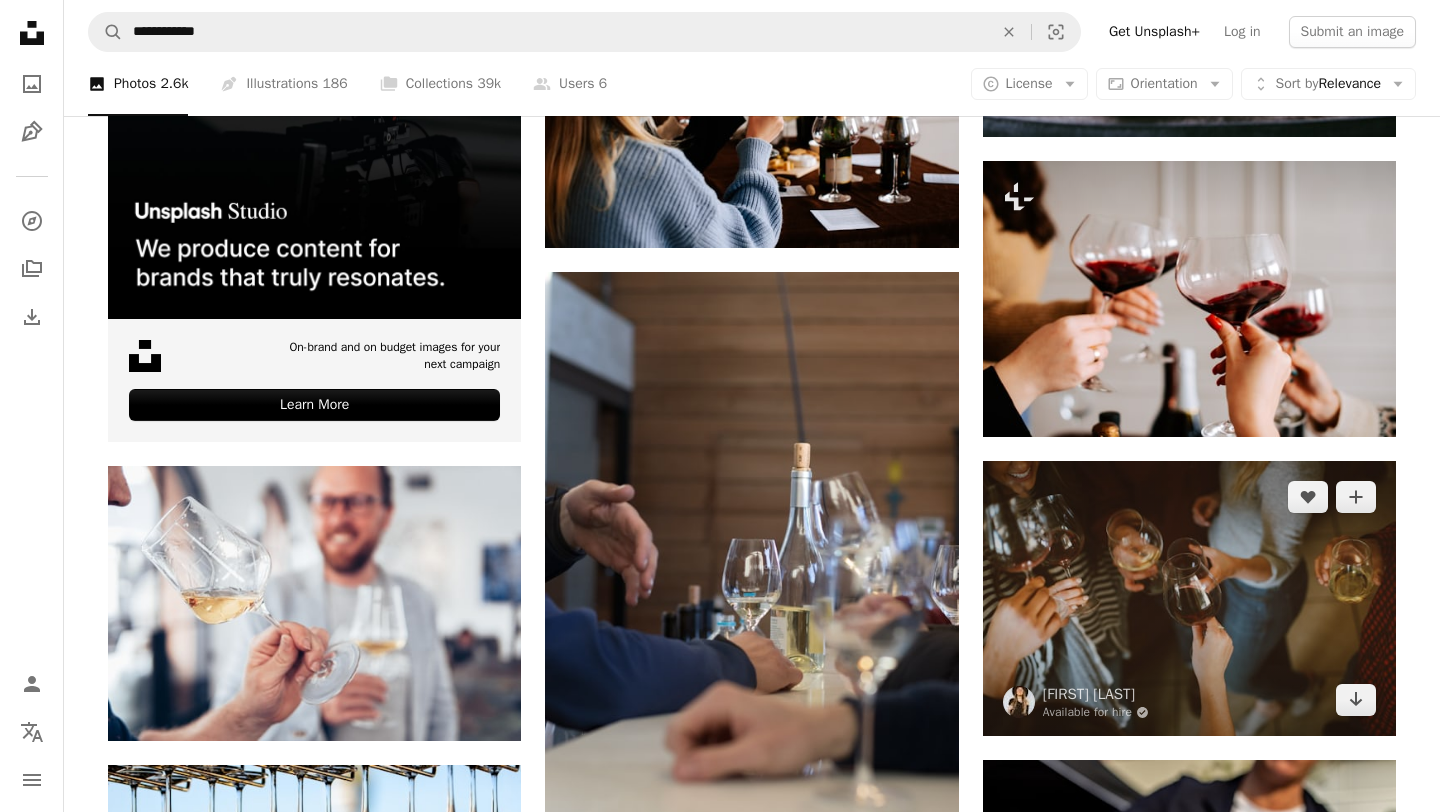 click at bounding box center (1189, 598) 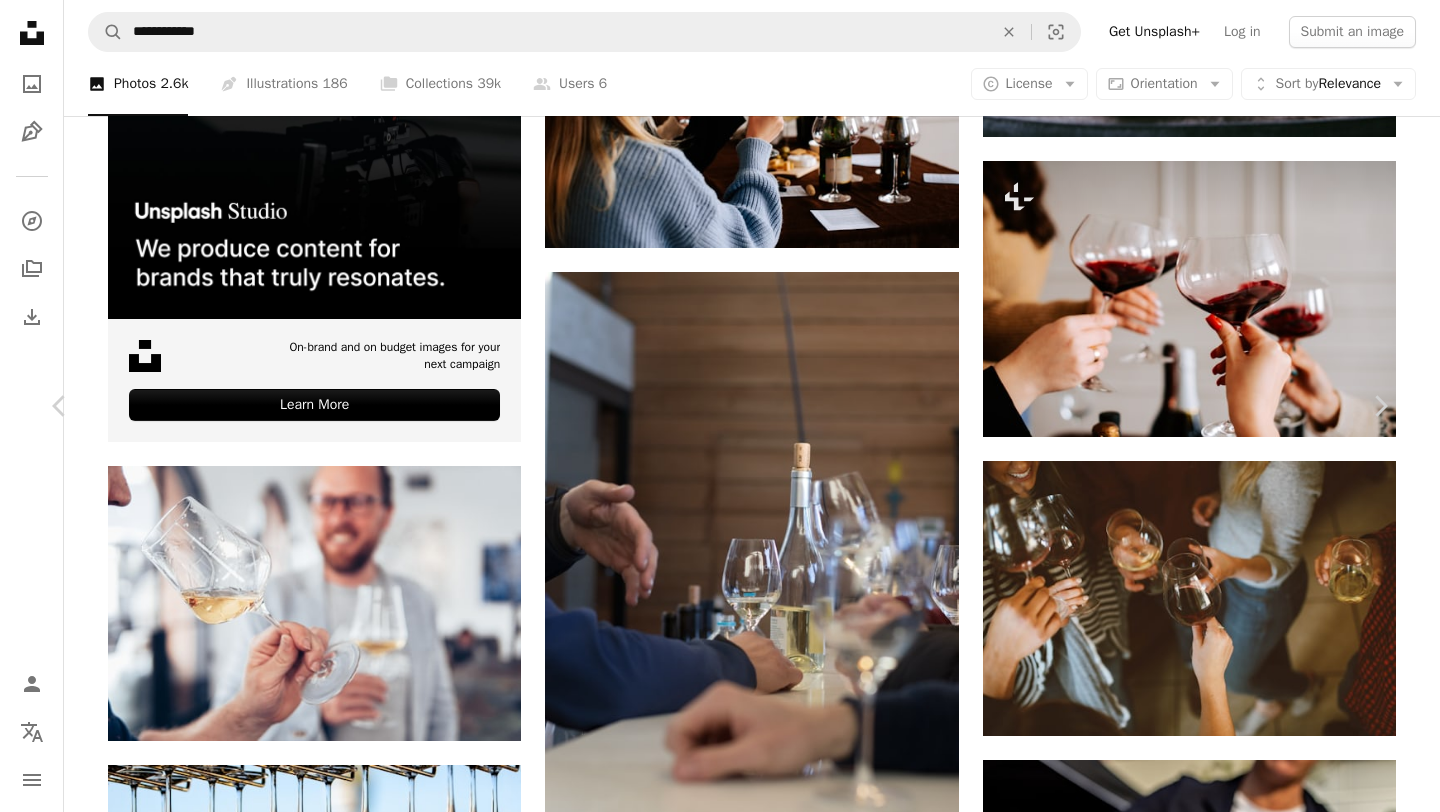 click on "An X shape" at bounding box center (20, 20) 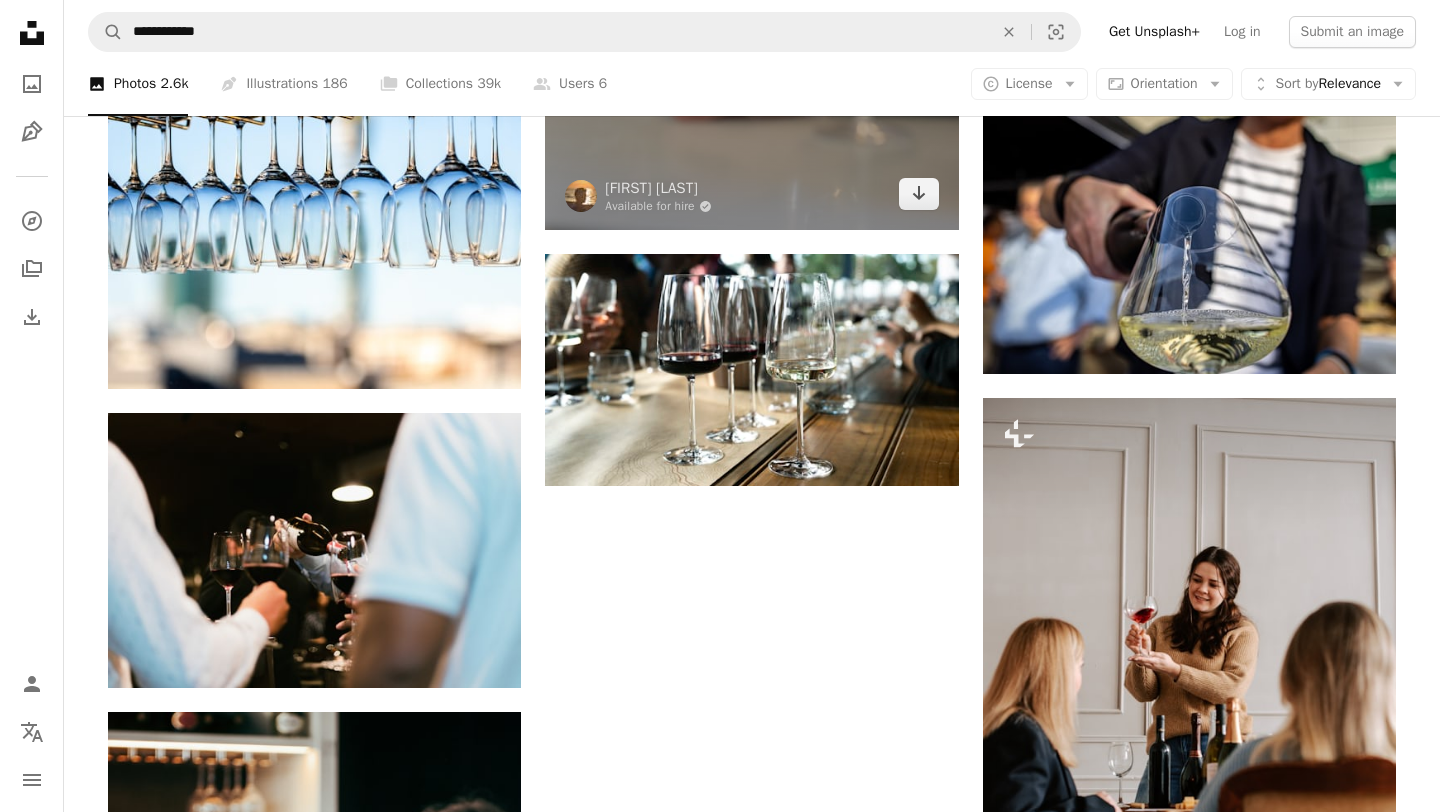 scroll, scrollTop: 5428, scrollLeft: 0, axis: vertical 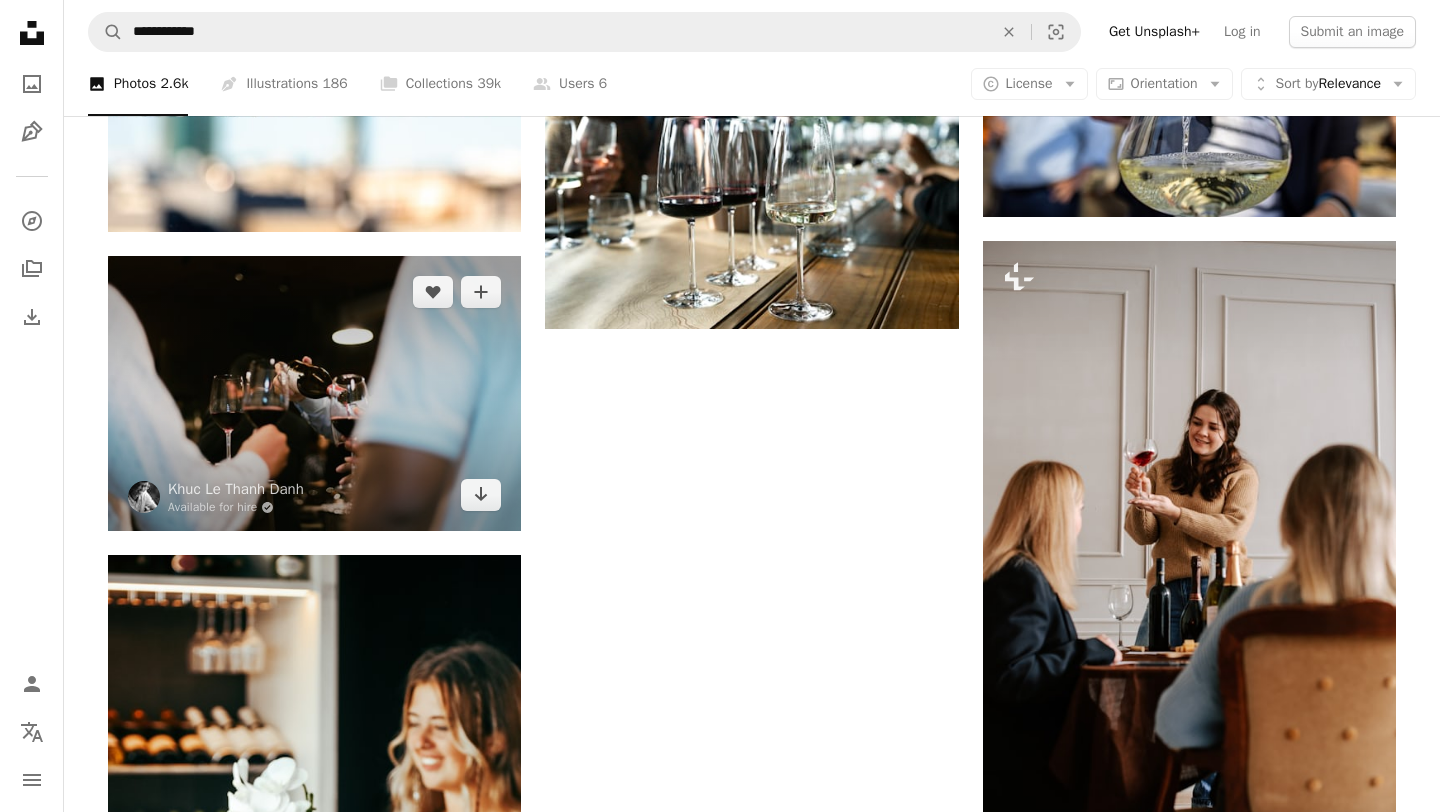 click at bounding box center (314, 393) 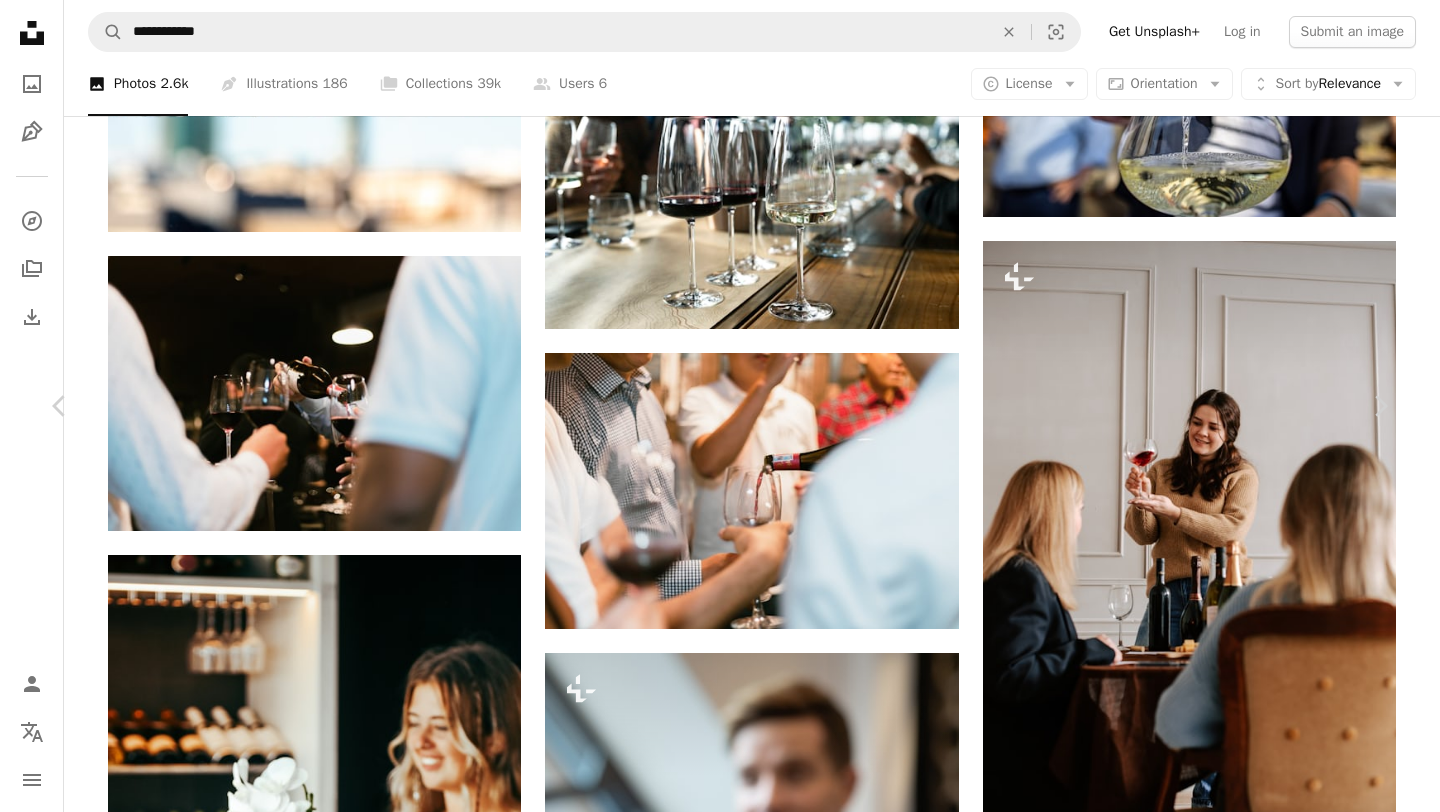 click on "An X shape" at bounding box center [20, 20] 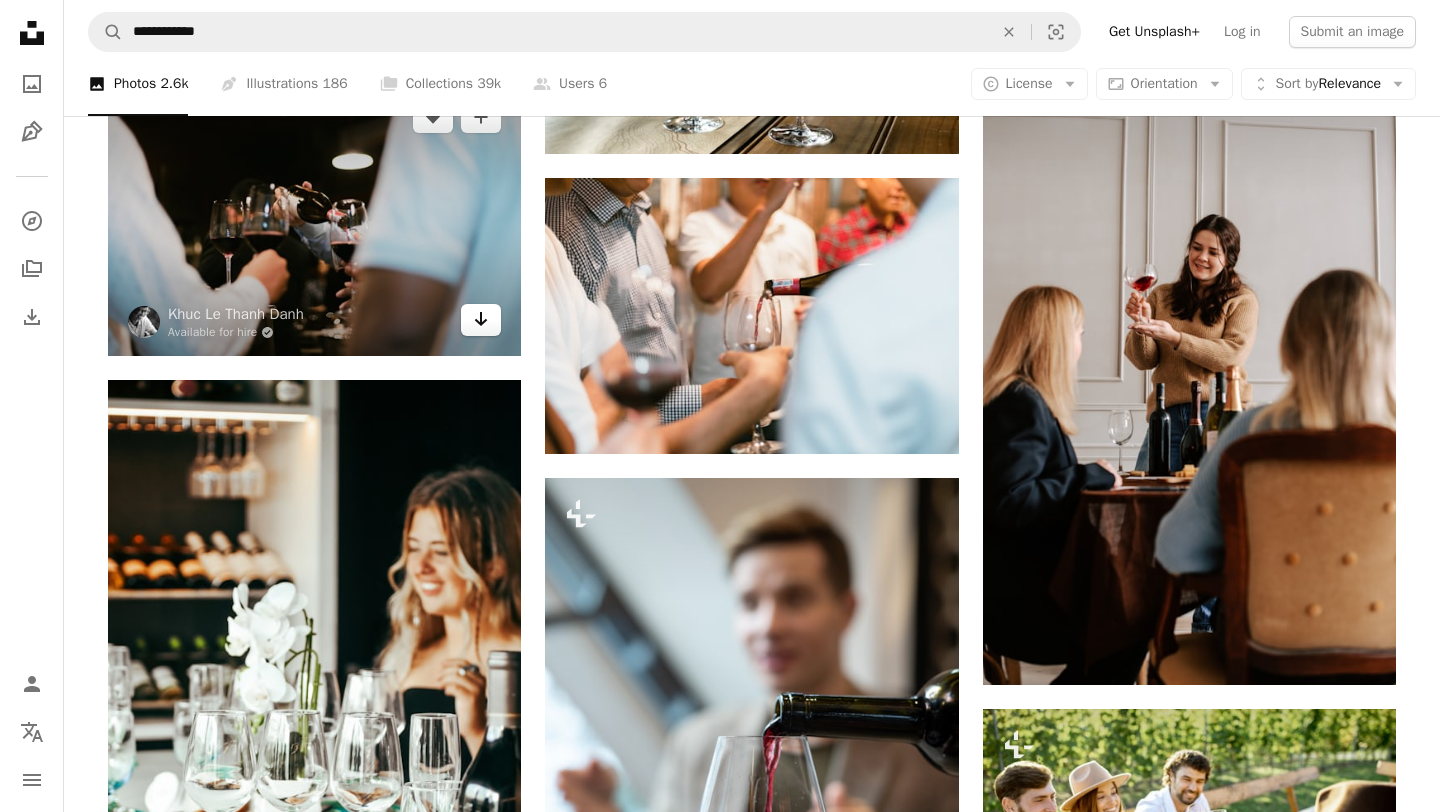 scroll, scrollTop: 5666, scrollLeft: 0, axis: vertical 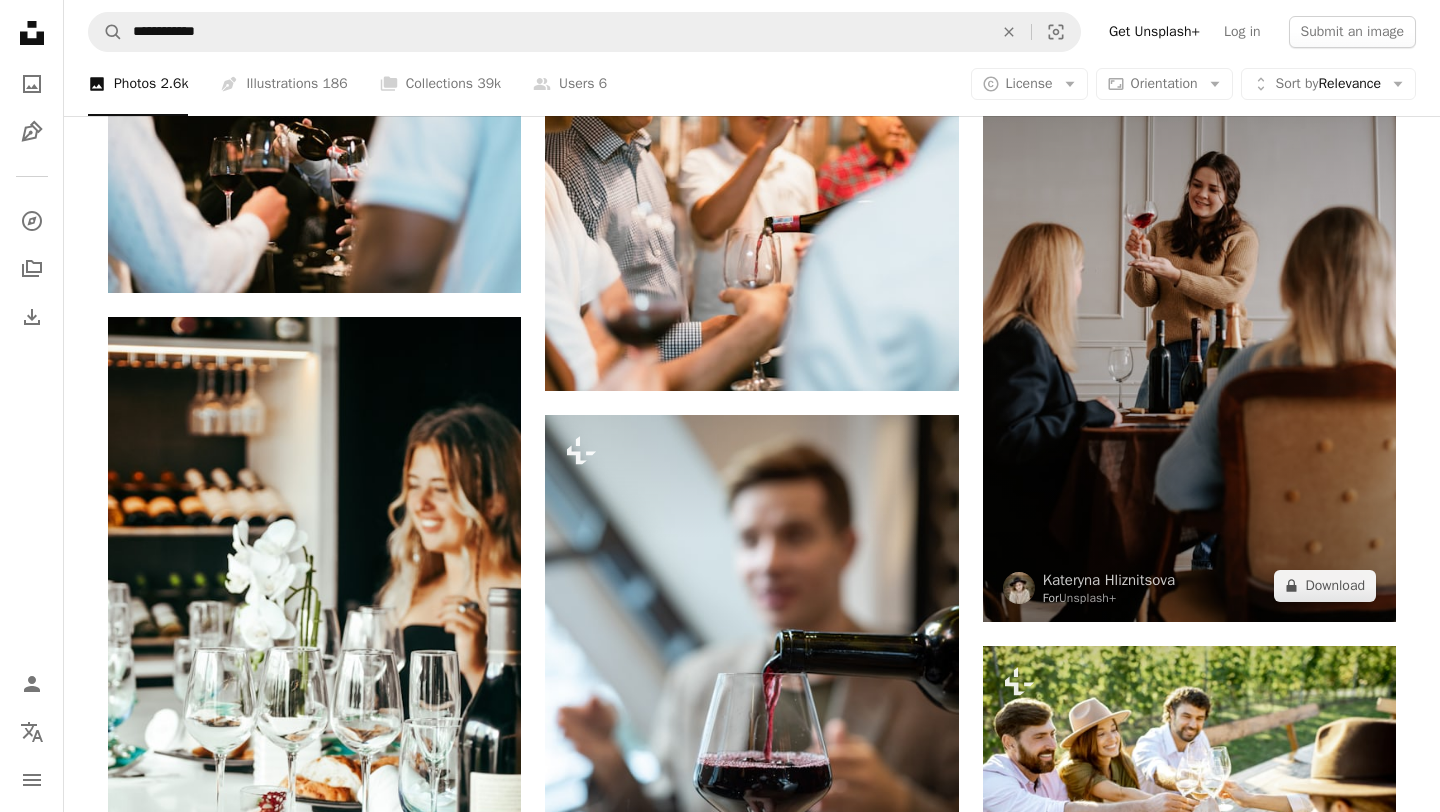 click at bounding box center (1189, 312) 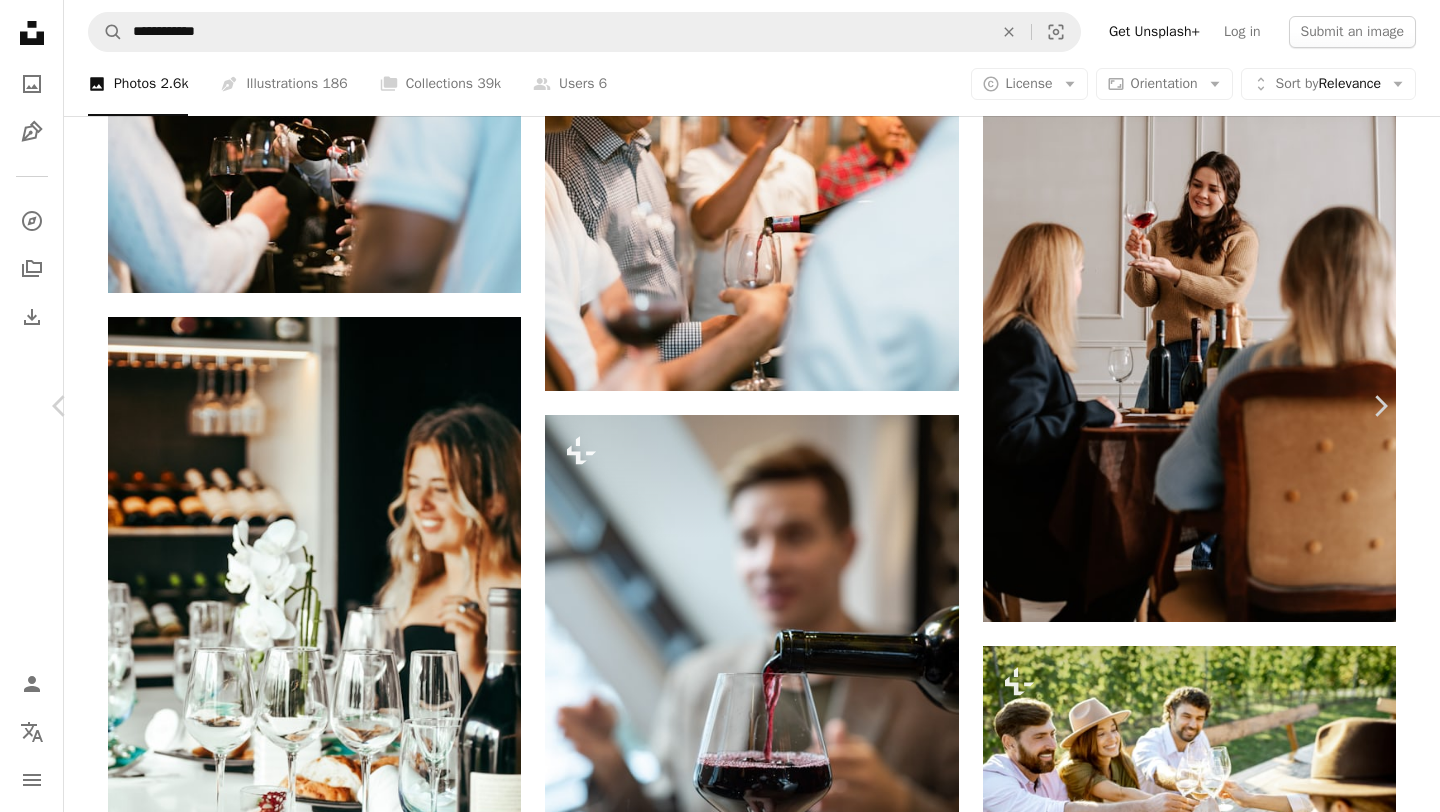 click on "An X shape" at bounding box center [20, 20] 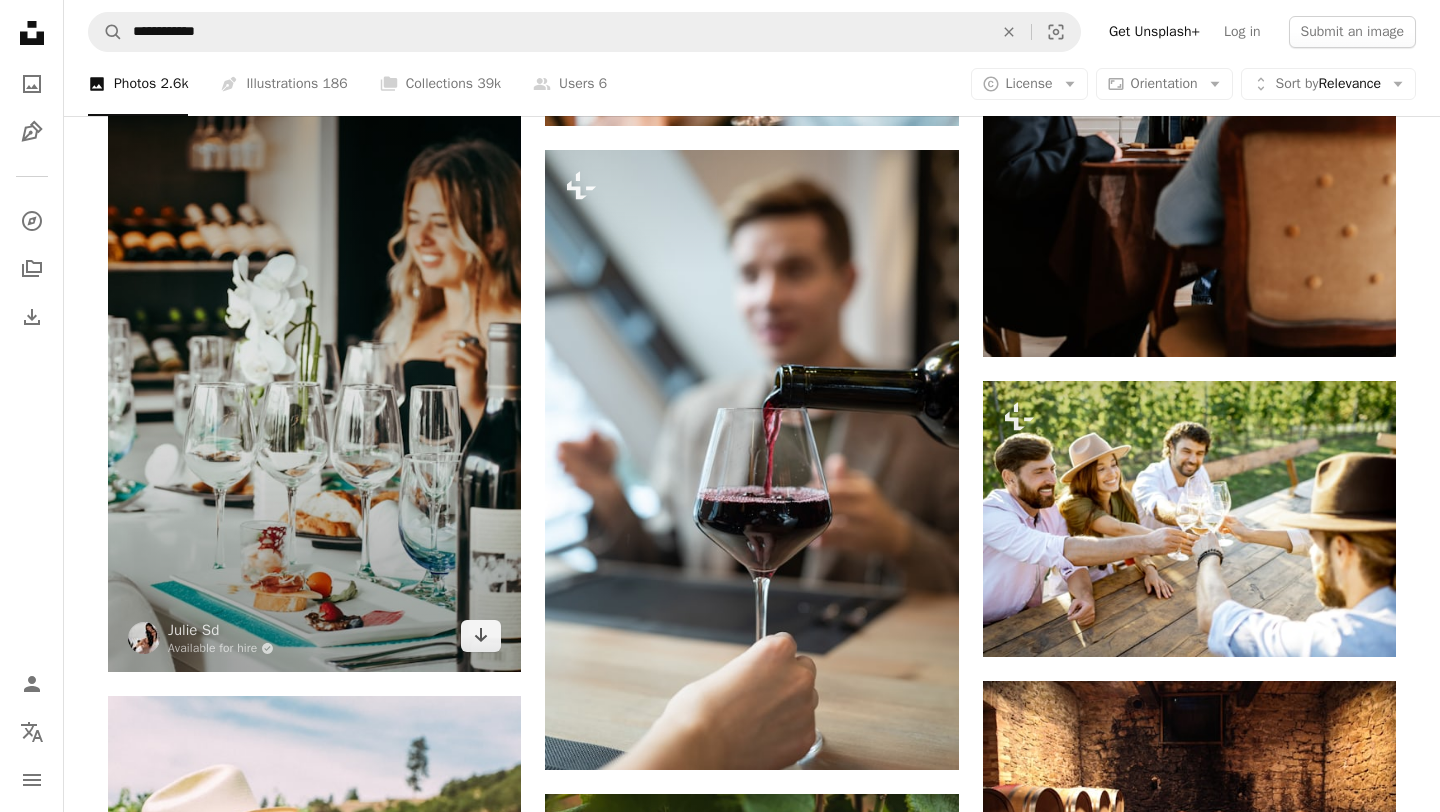 scroll, scrollTop: 5934, scrollLeft: 0, axis: vertical 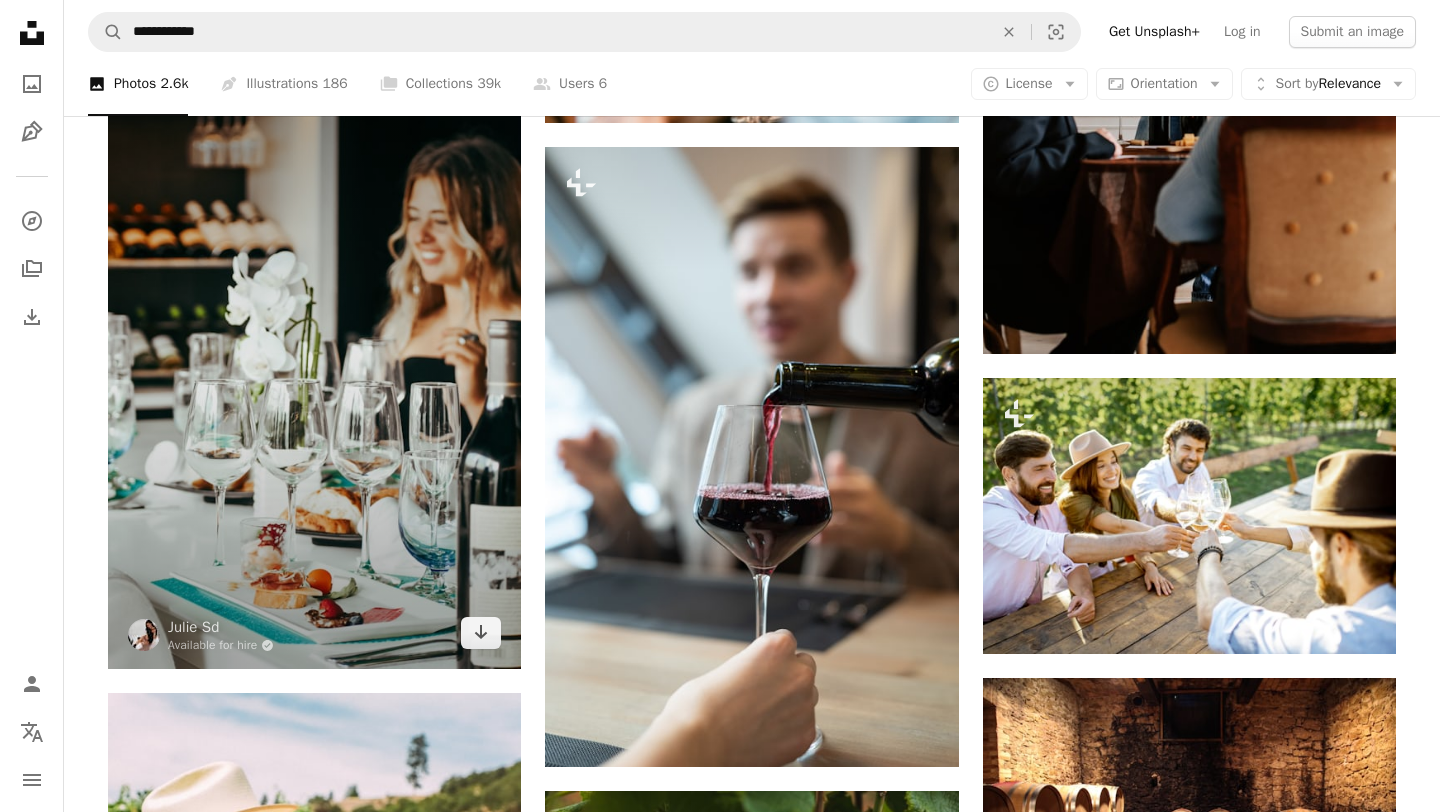 click at bounding box center [314, 359] 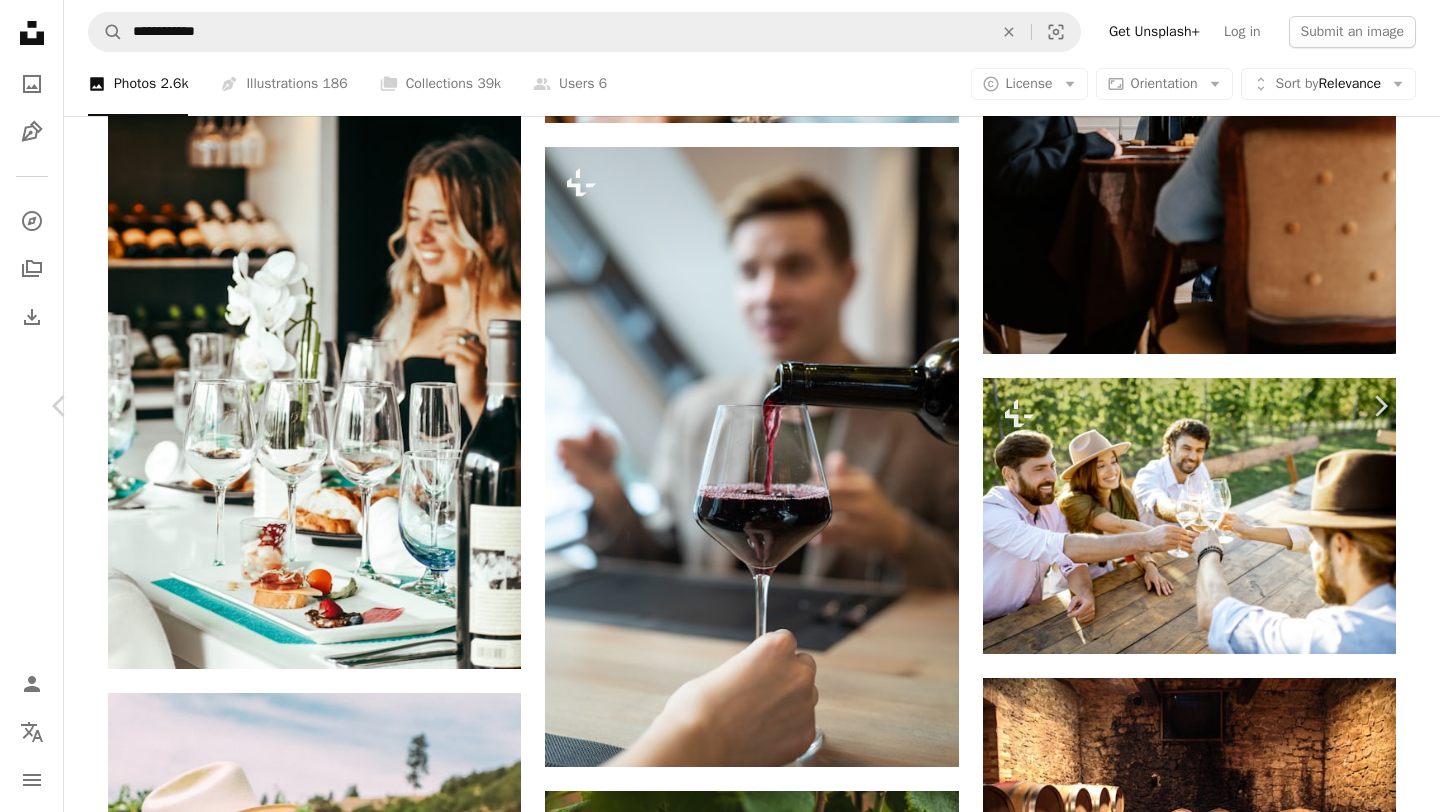 click on "An X shape" at bounding box center (20, 20) 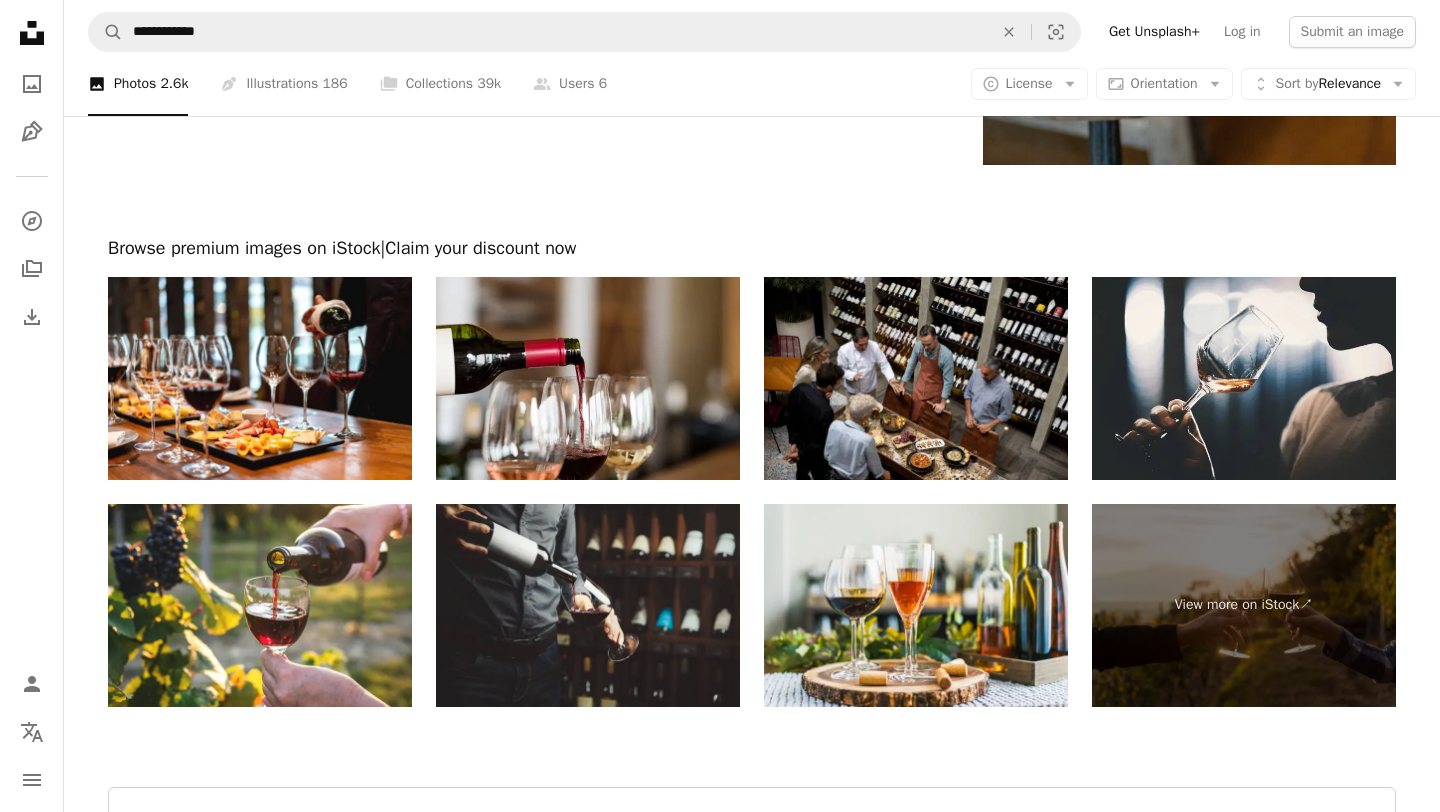 scroll, scrollTop: 10239, scrollLeft: 0, axis: vertical 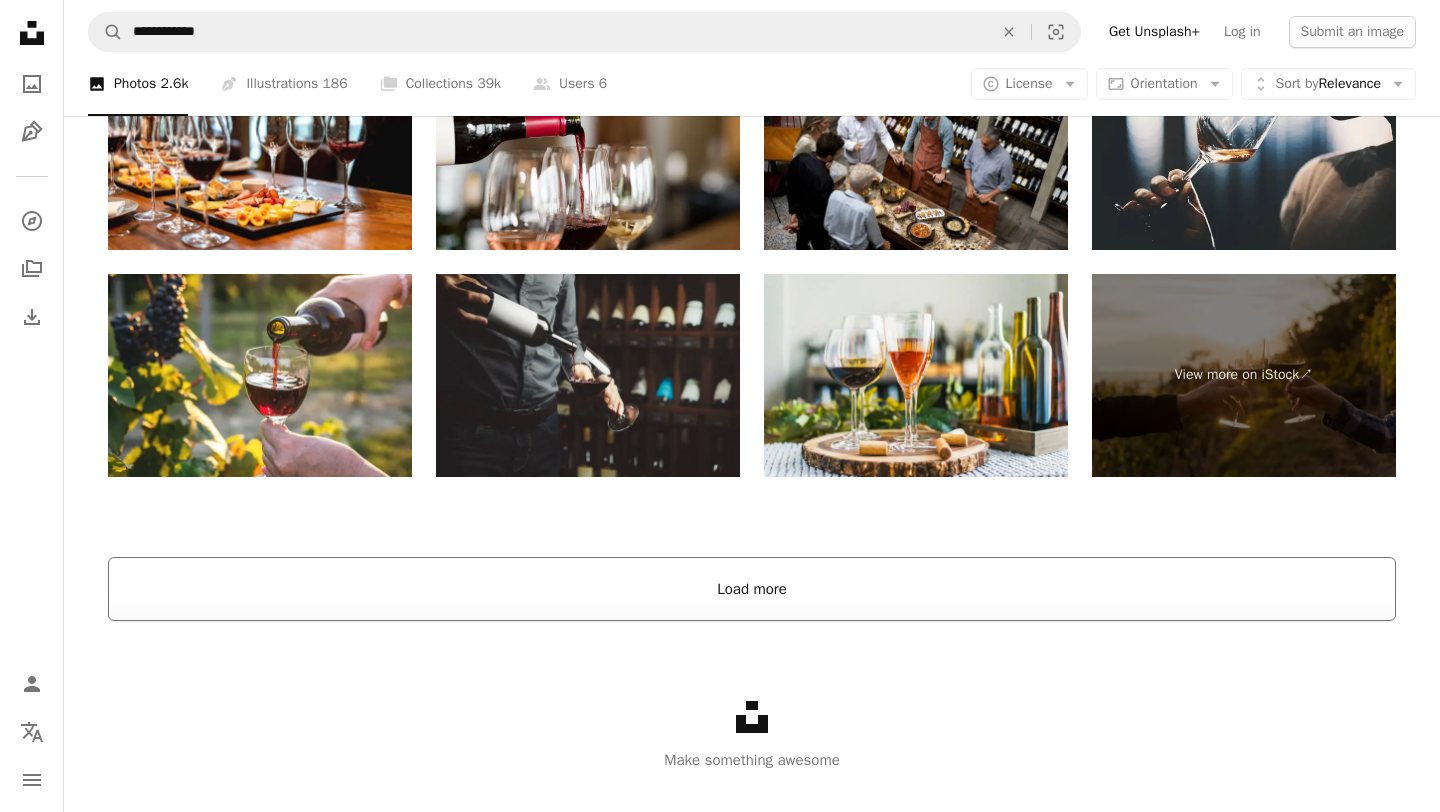 click on "Load more" at bounding box center [752, 589] 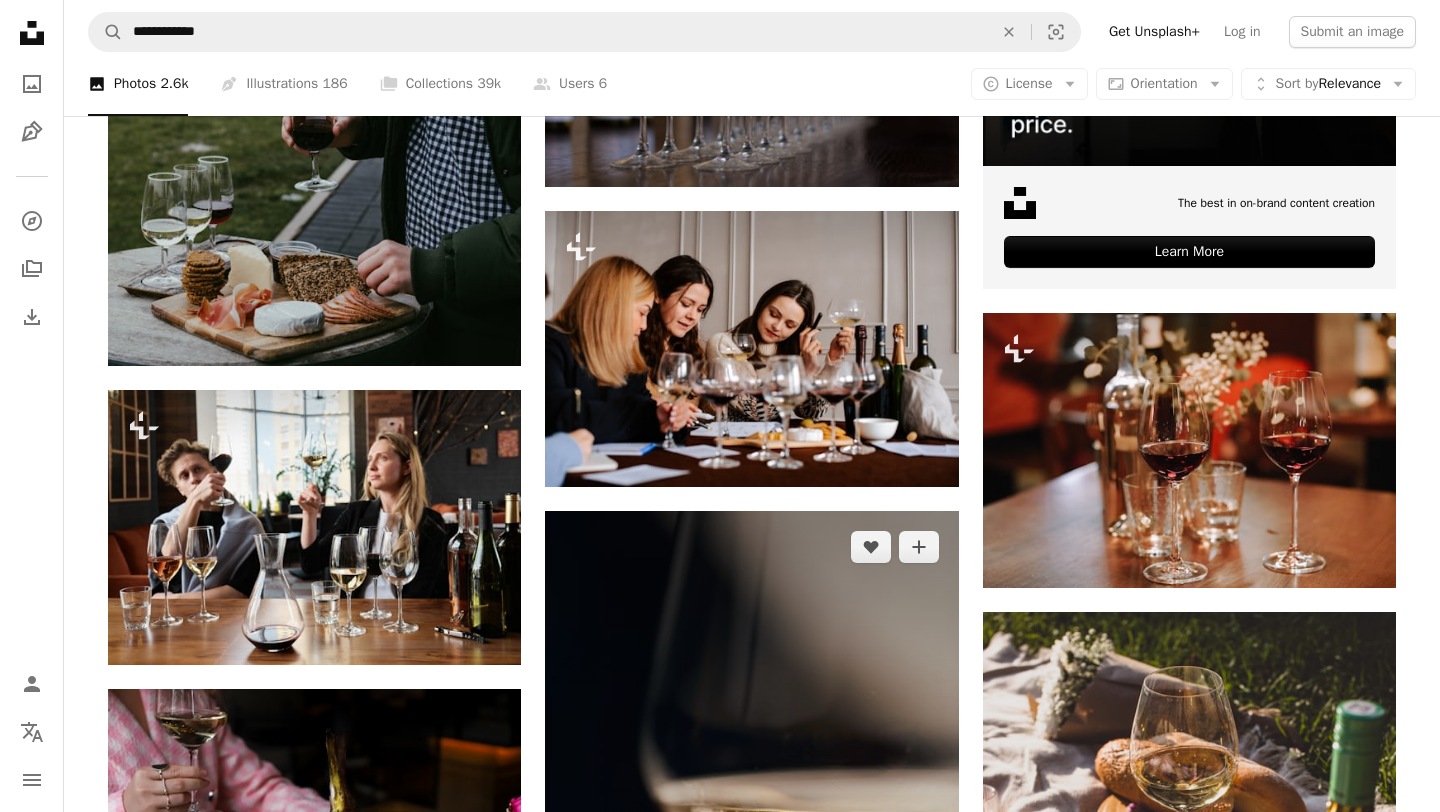 scroll, scrollTop: 8402, scrollLeft: 0, axis: vertical 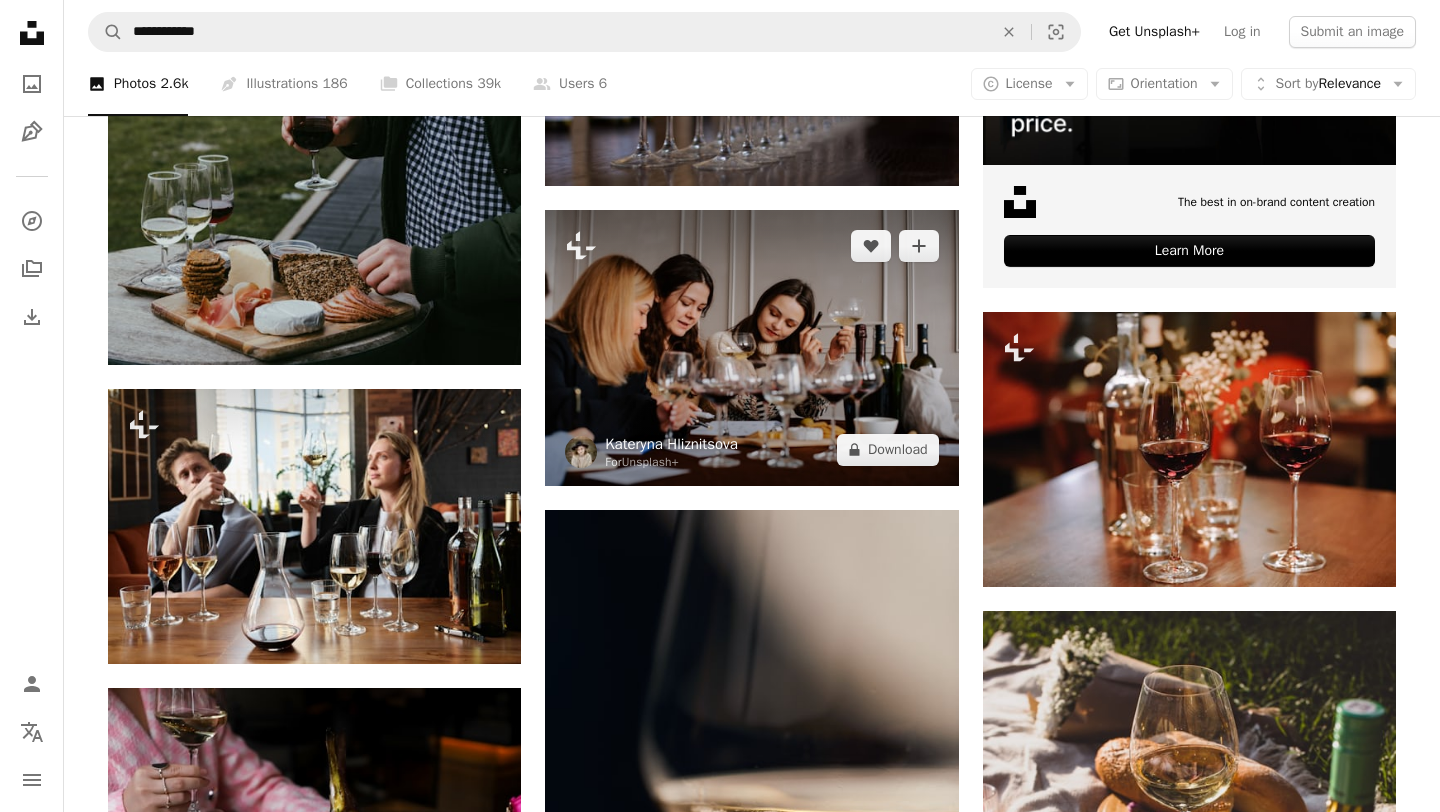 click on "Kateryna Hliznitsova" at bounding box center [671, 444] 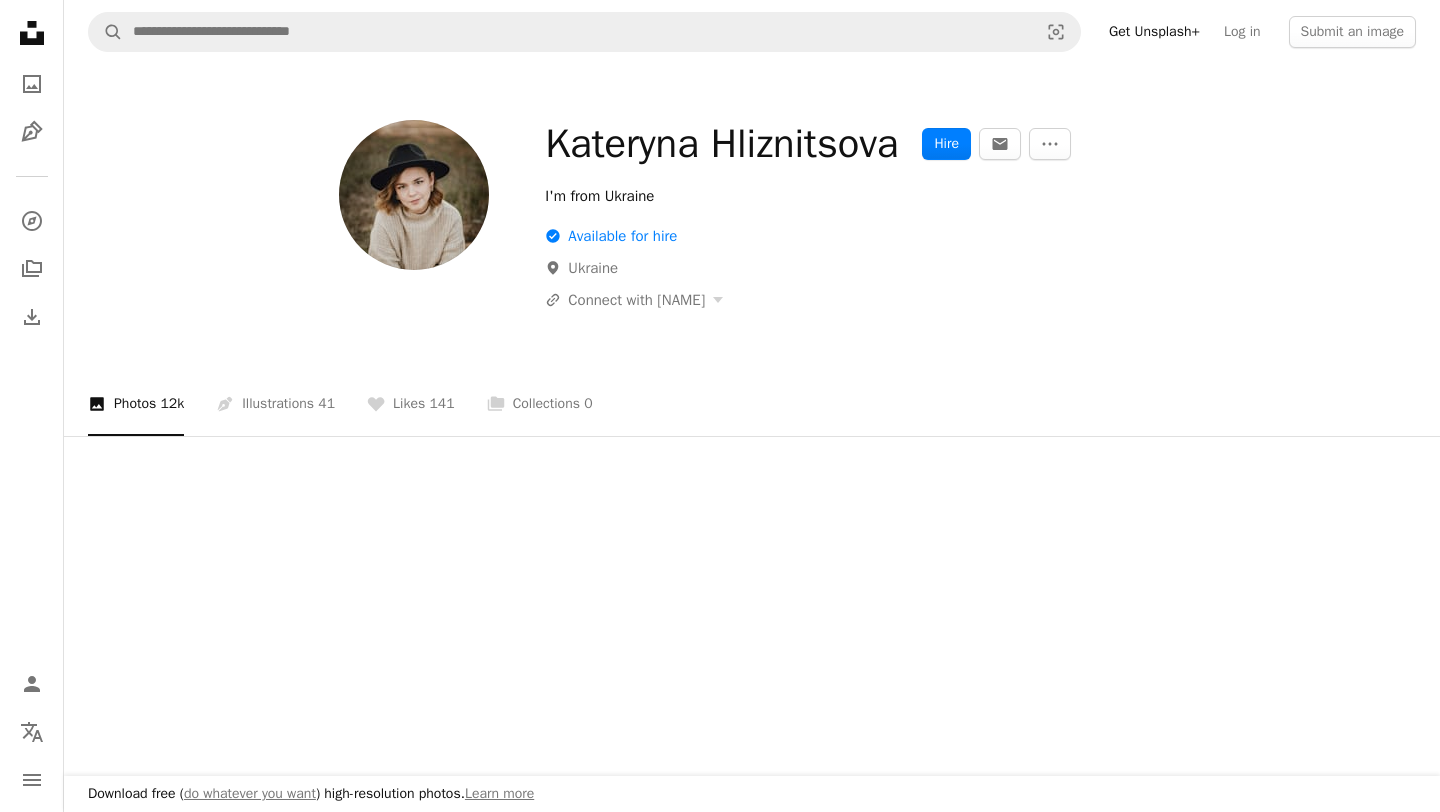 scroll, scrollTop: 0, scrollLeft: 0, axis: both 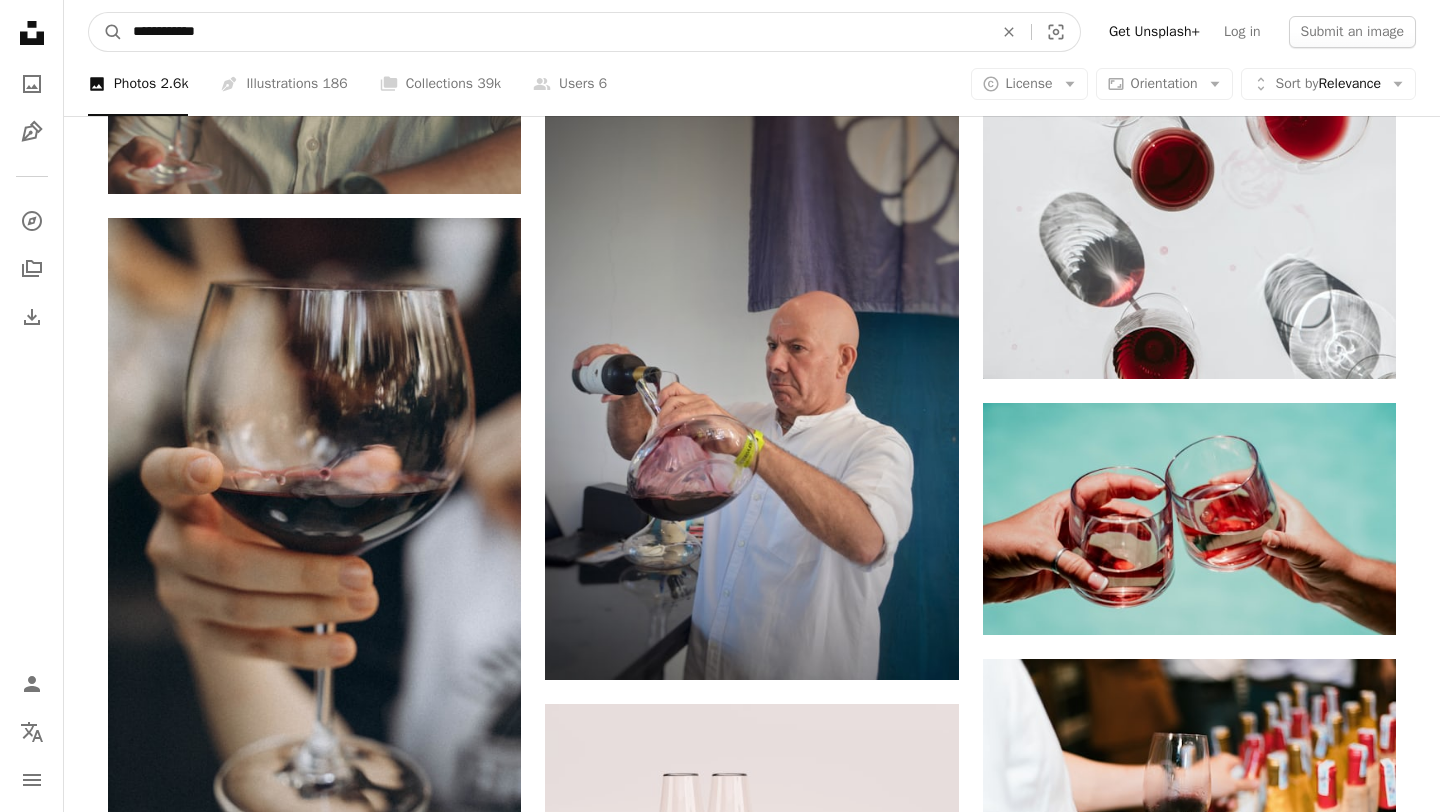 click on "**********" at bounding box center (555, 32) 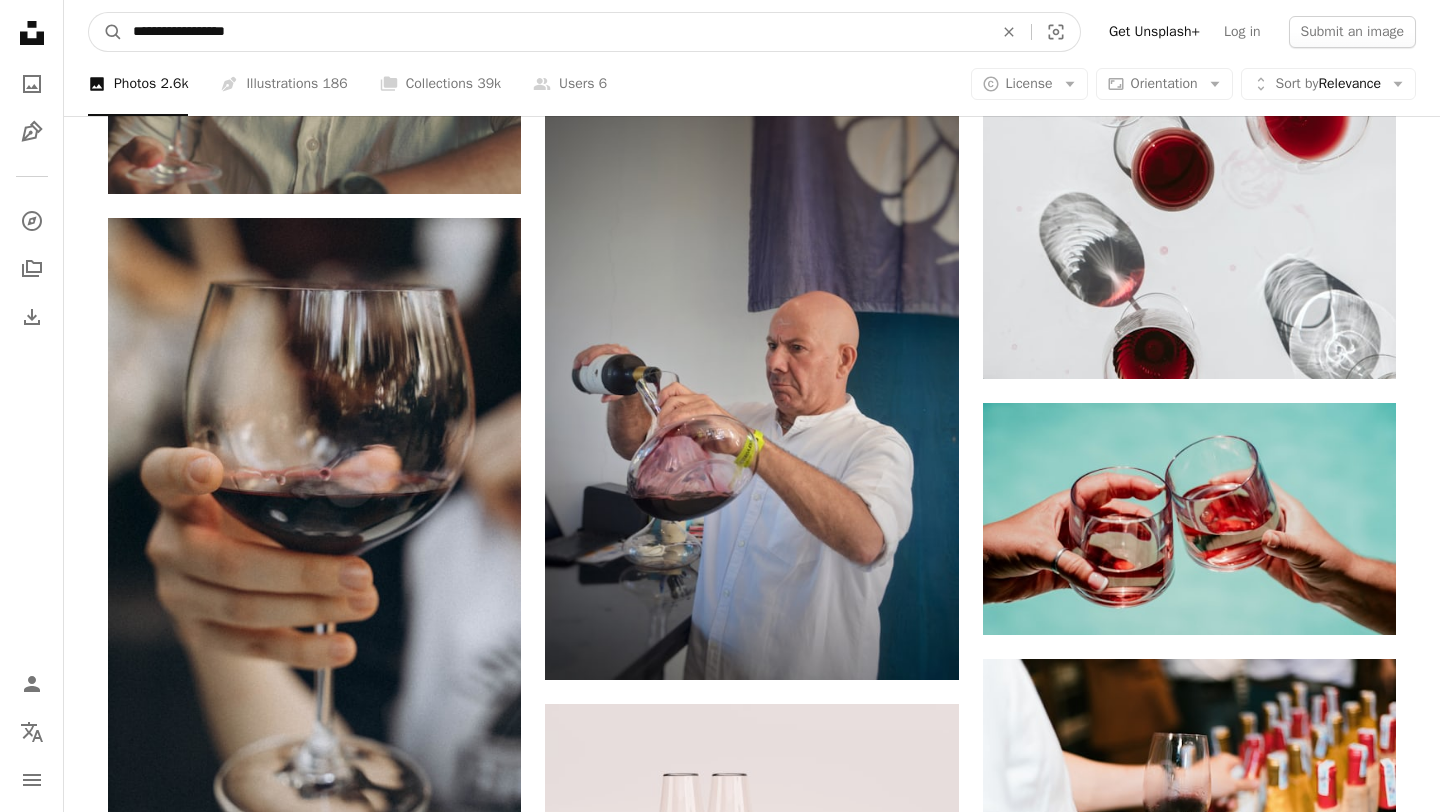 type on "**********" 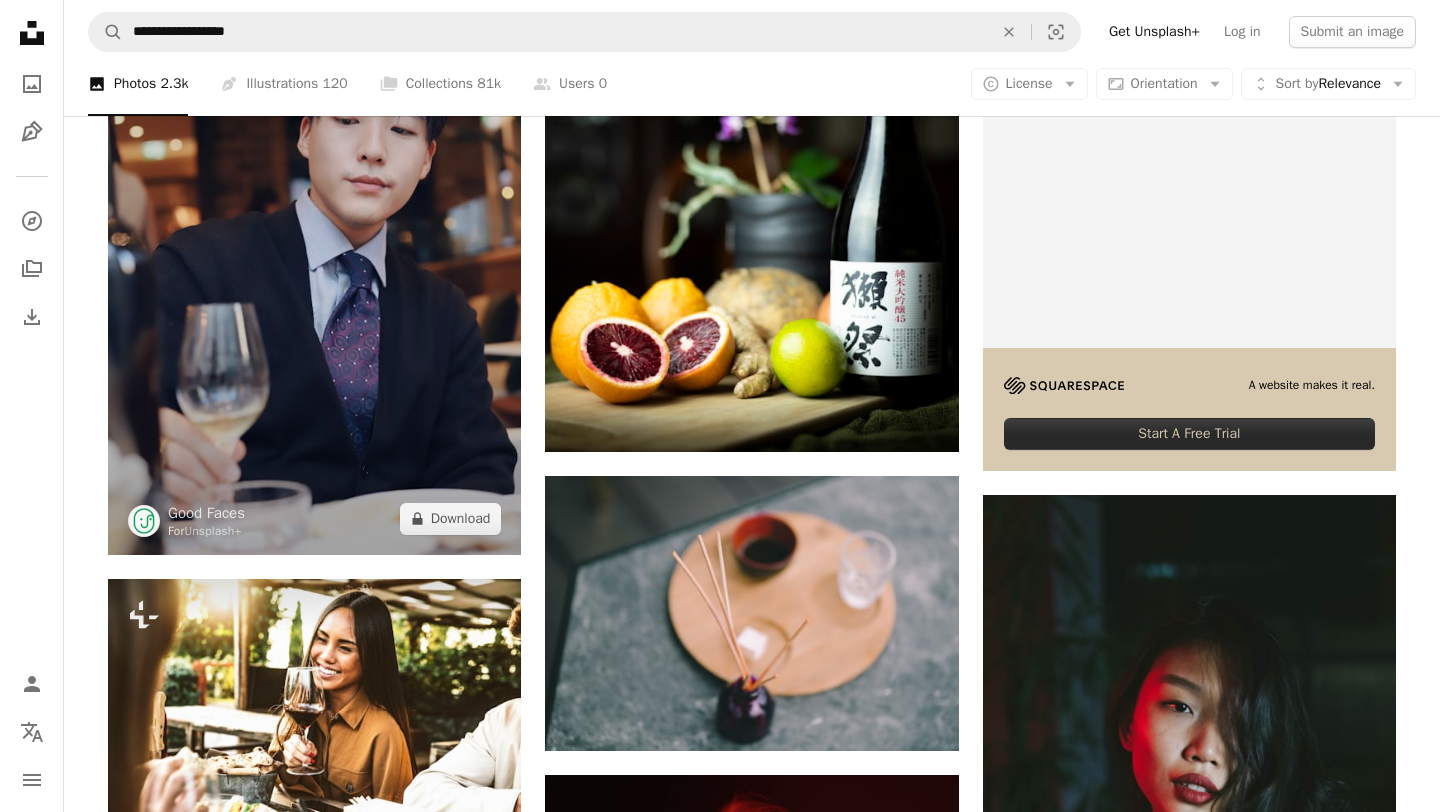 scroll, scrollTop: 420, scrollLeft: 0, axis: vertical 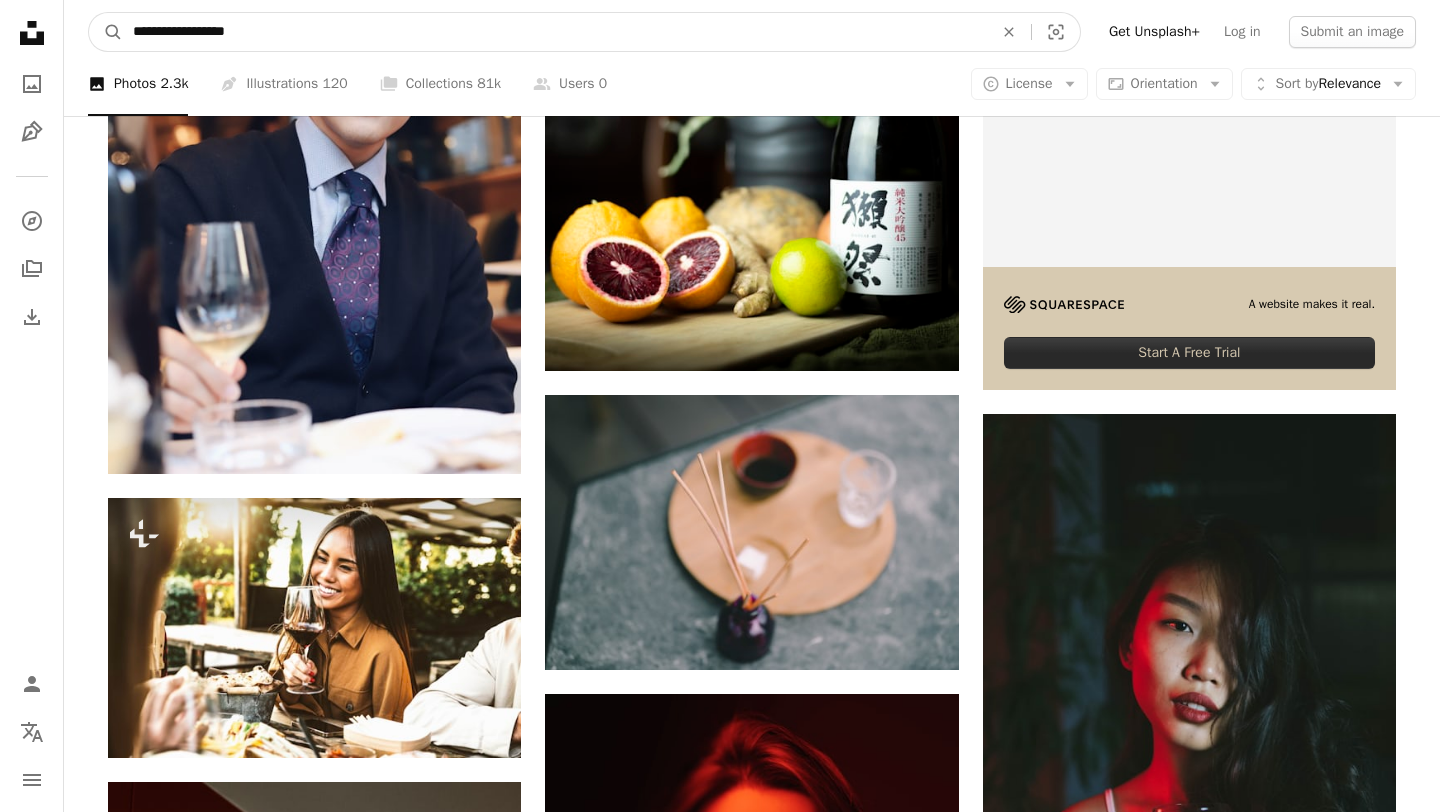click on "**********" at bounding box center [555, 32] 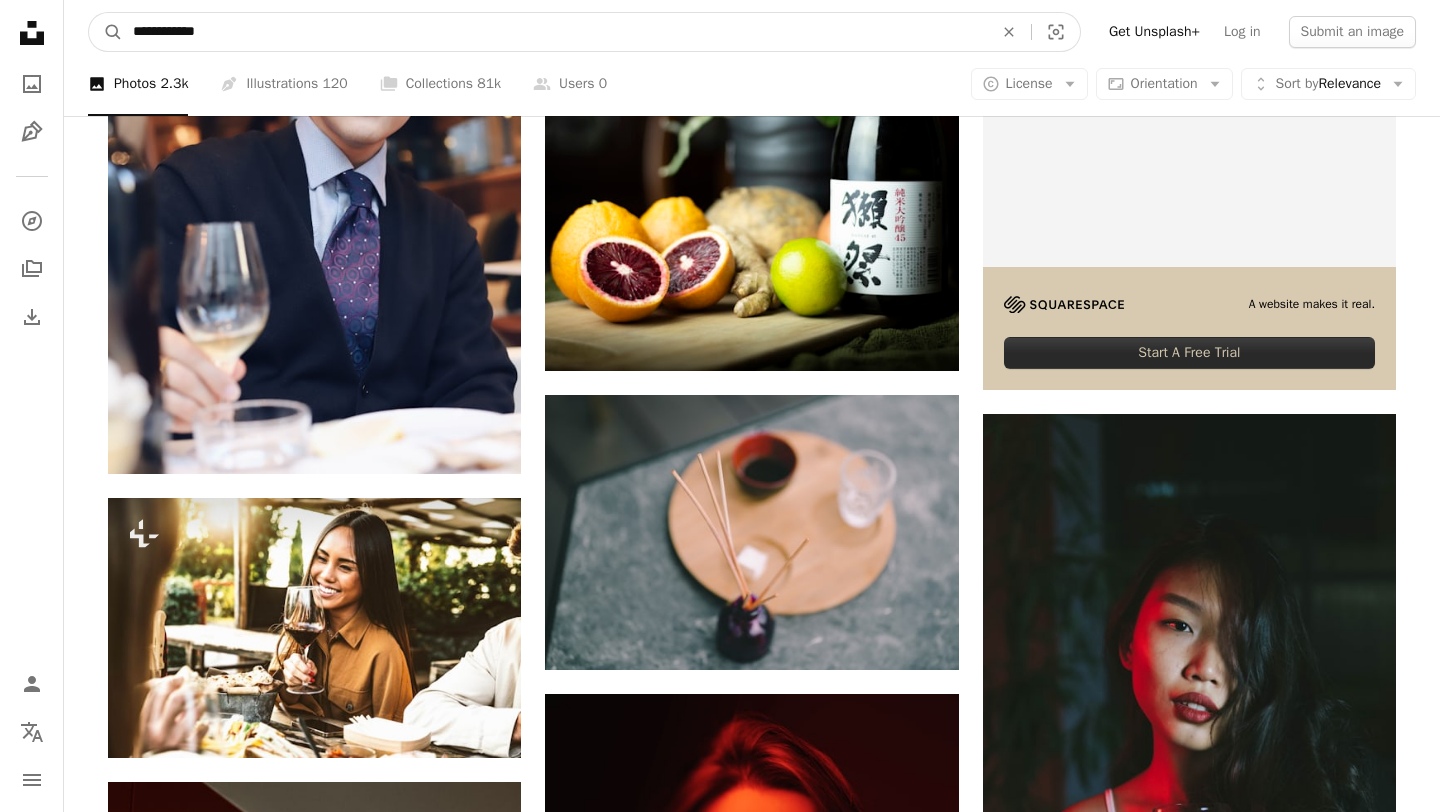 type on "**********" 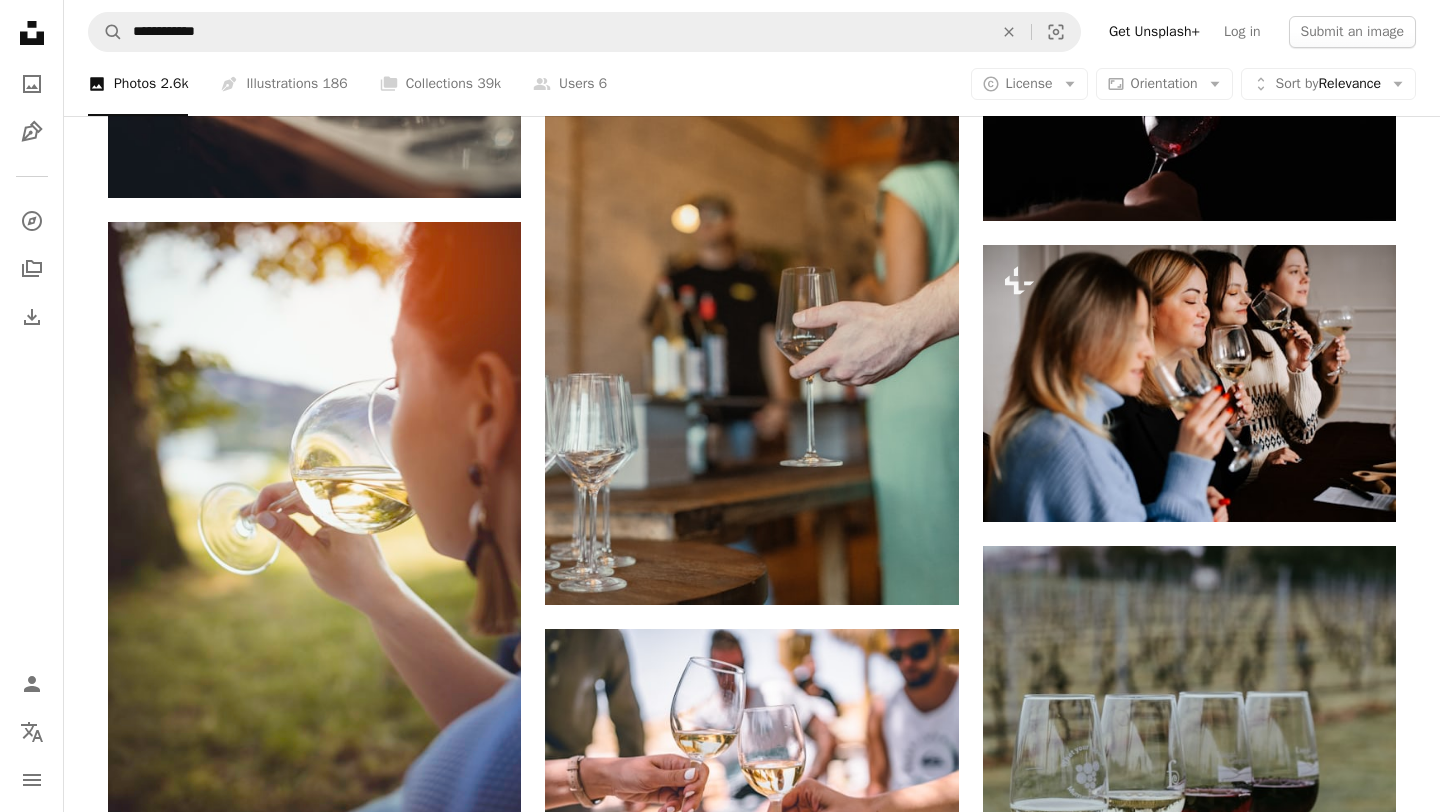 scroll, scrollTop: 3793, scrollLeft: 0, axis: vertical 